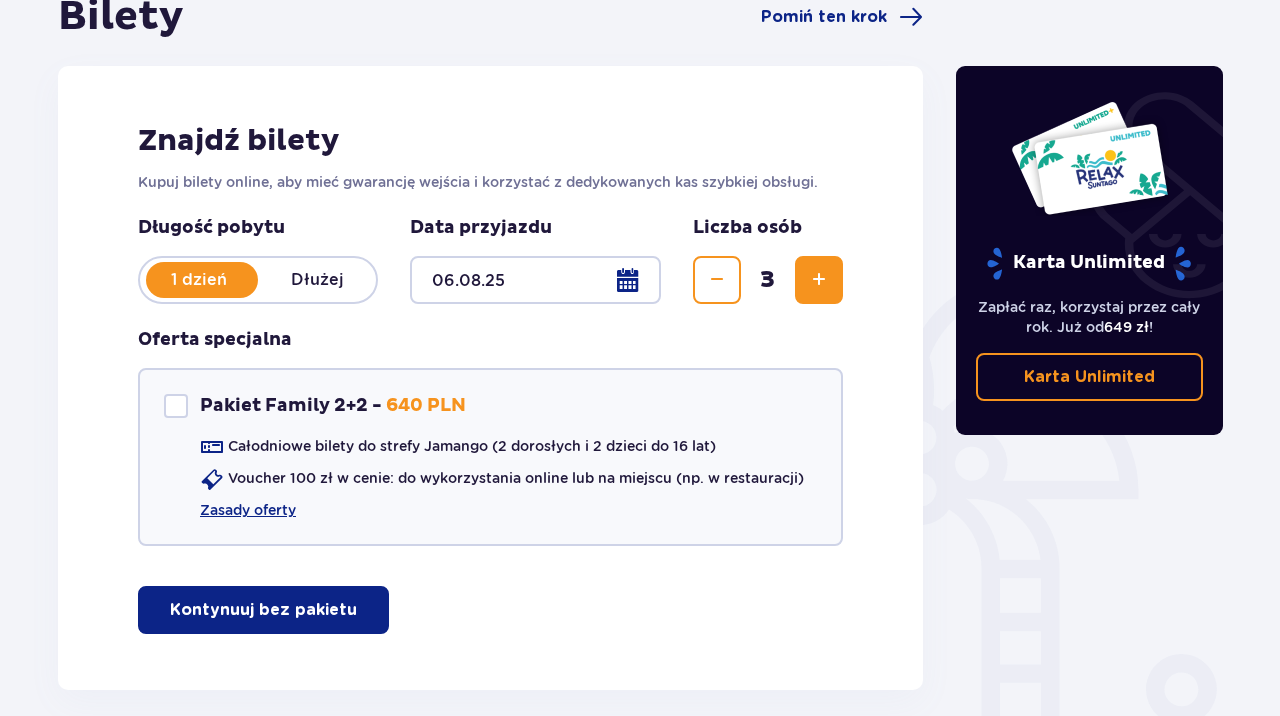scroll, scrollTop: 256, scrollLeft: 0, axis: vertical 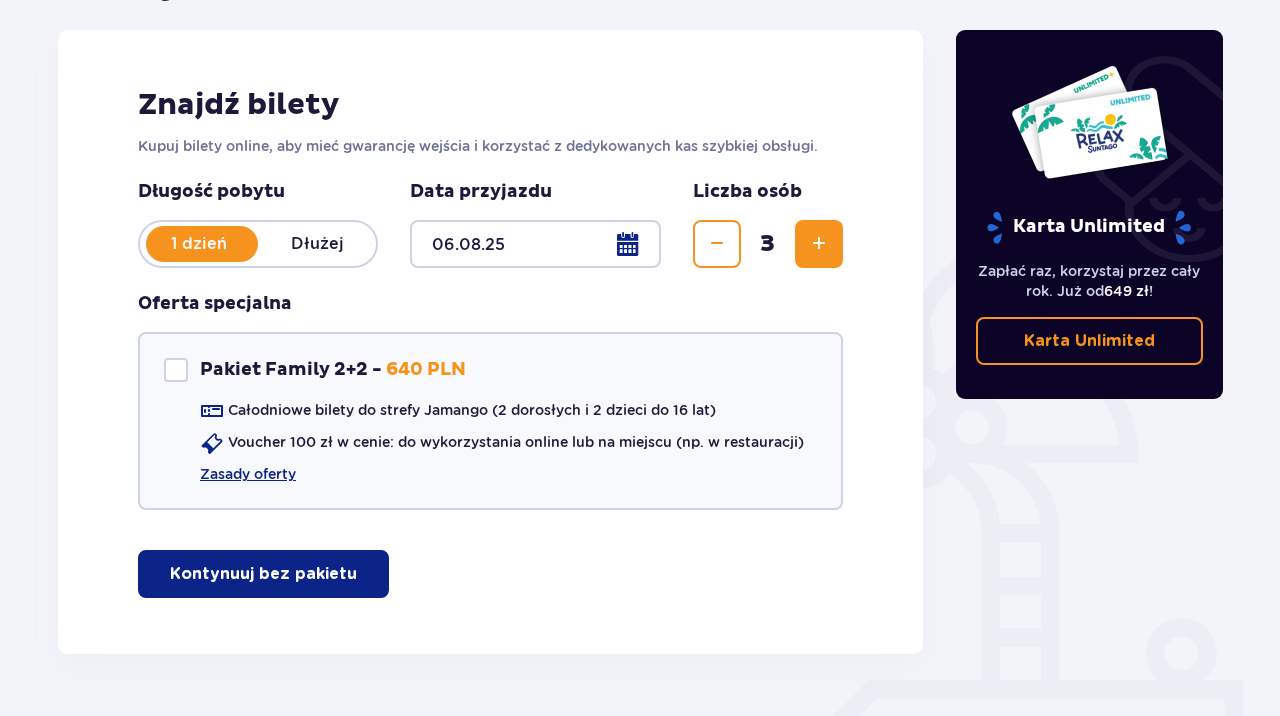 click on "Kontynuuj bez pakietu" at bounding box center (263, 574) 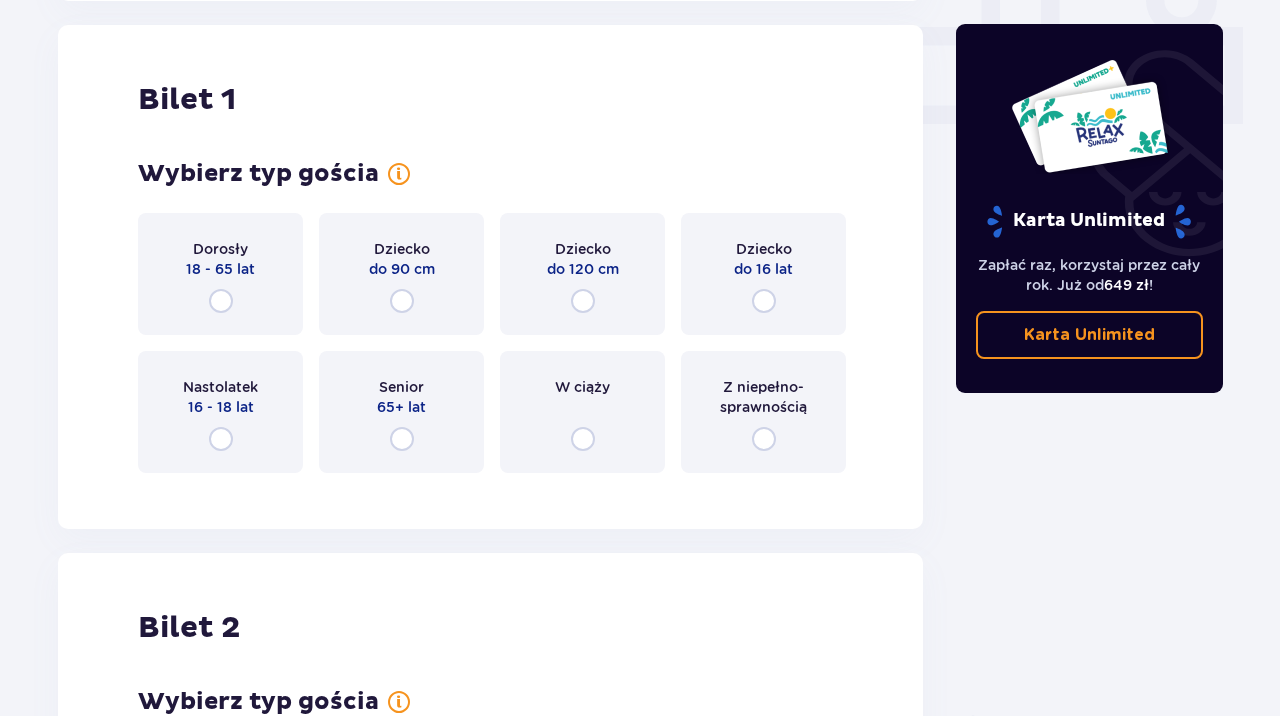 scroll, scrollTop: 910, scrollLeft: 0, axis: vertical 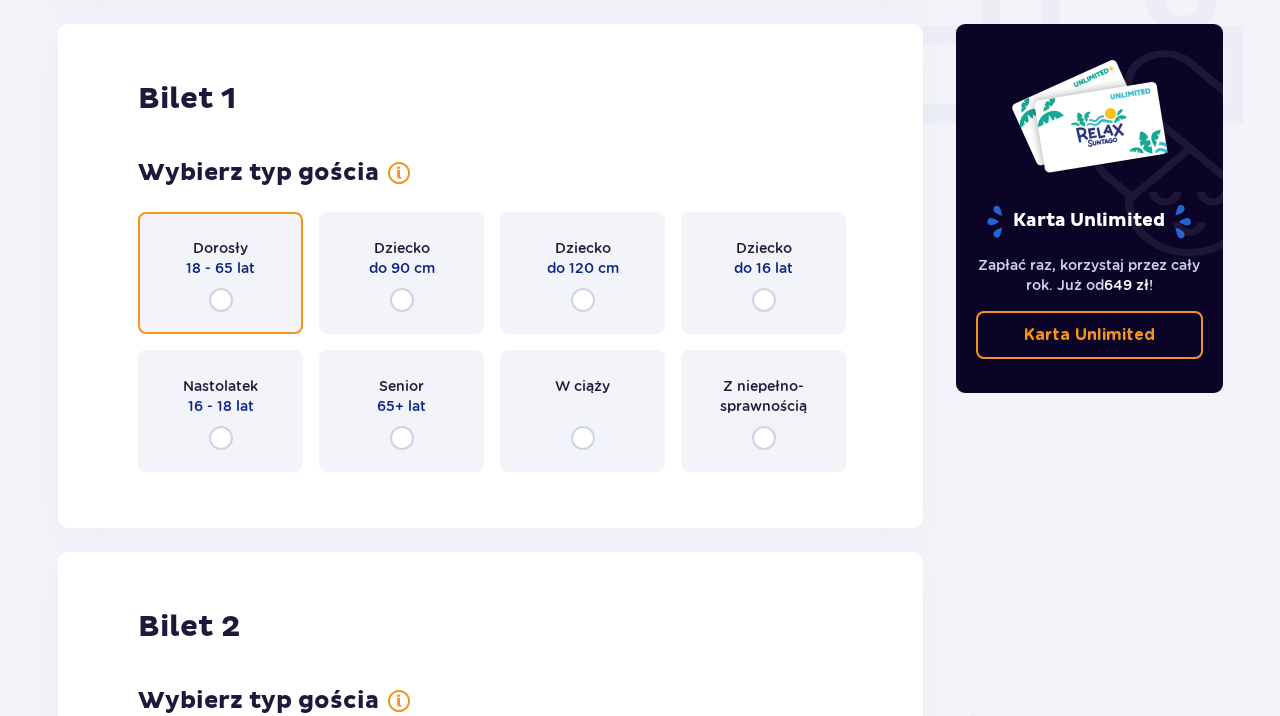 click at bounding box center (221, 300) 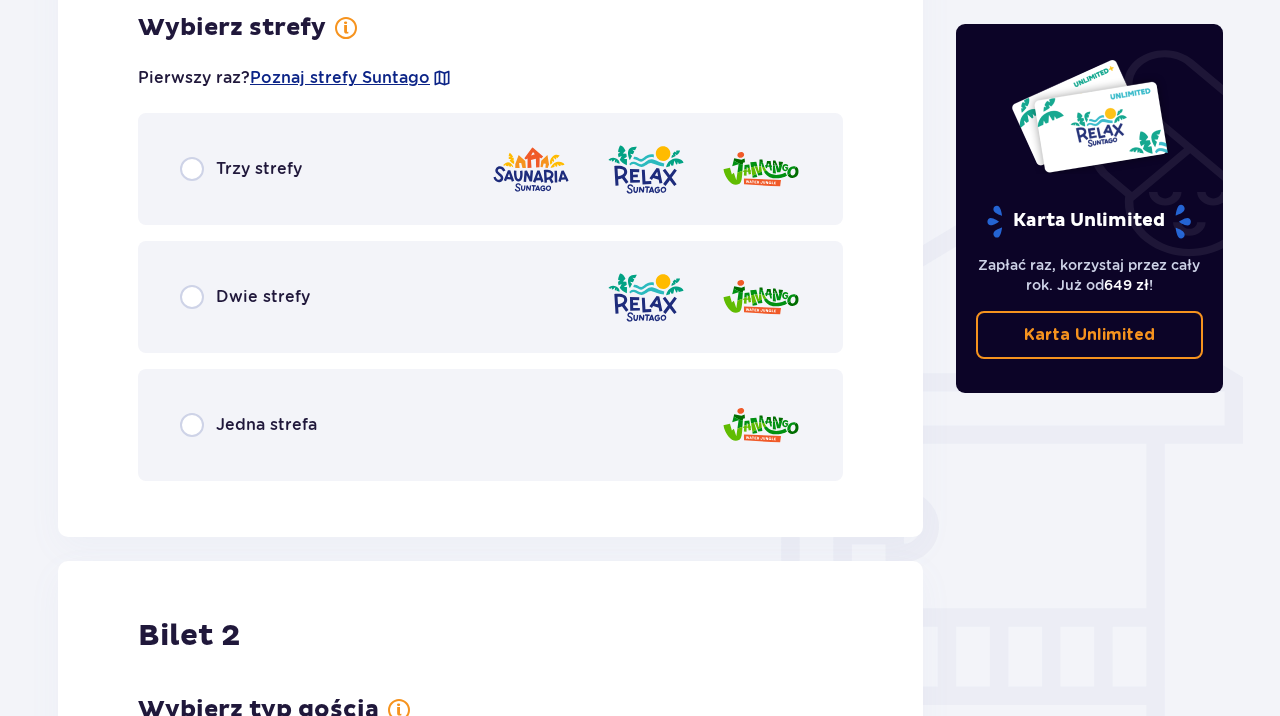 scroll, scrollTop: 1415, scrollLeft: 0, axis: vertical 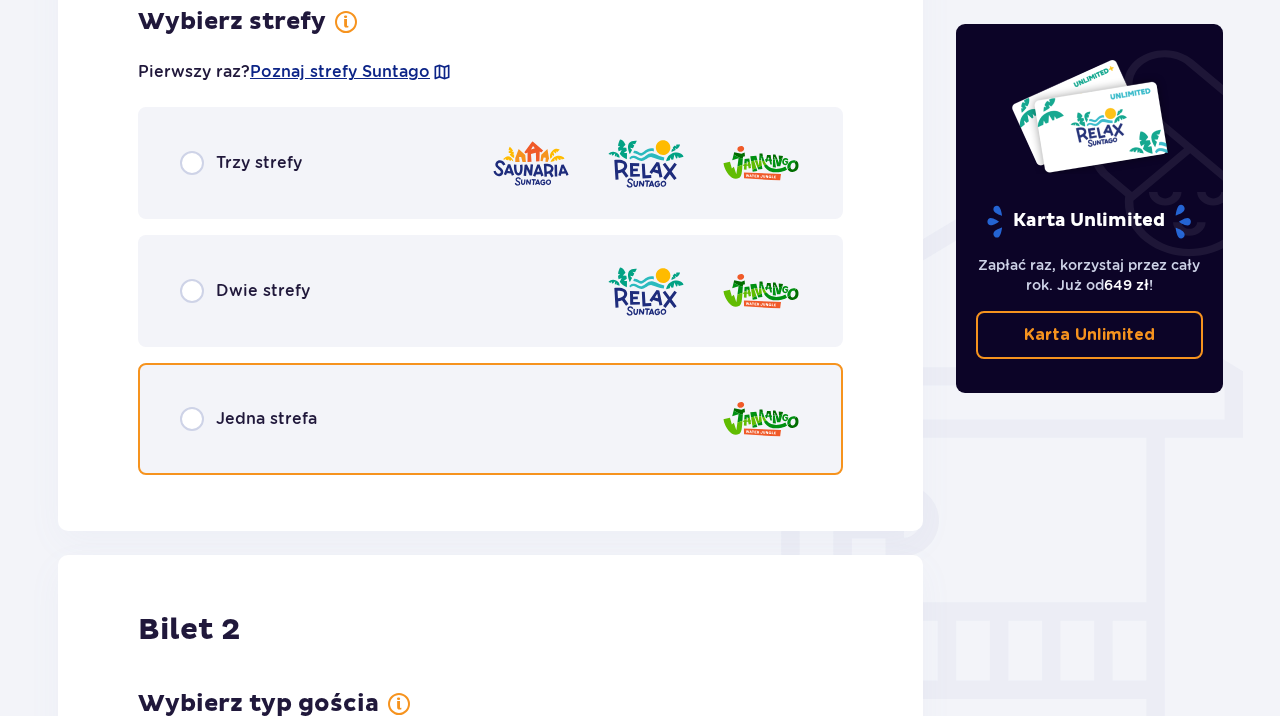 click at bounding box center [192, 419] 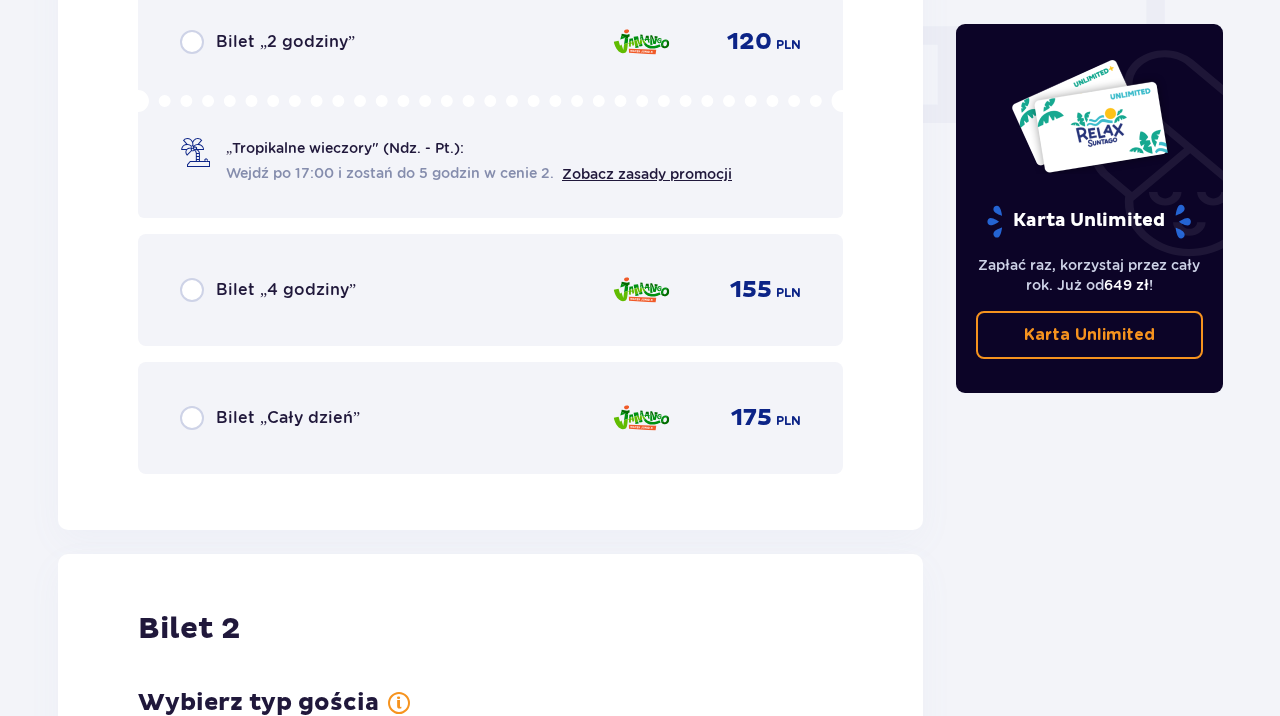 scroll, scrollTop: 1993, scrollLeft: 0, axis: vertical 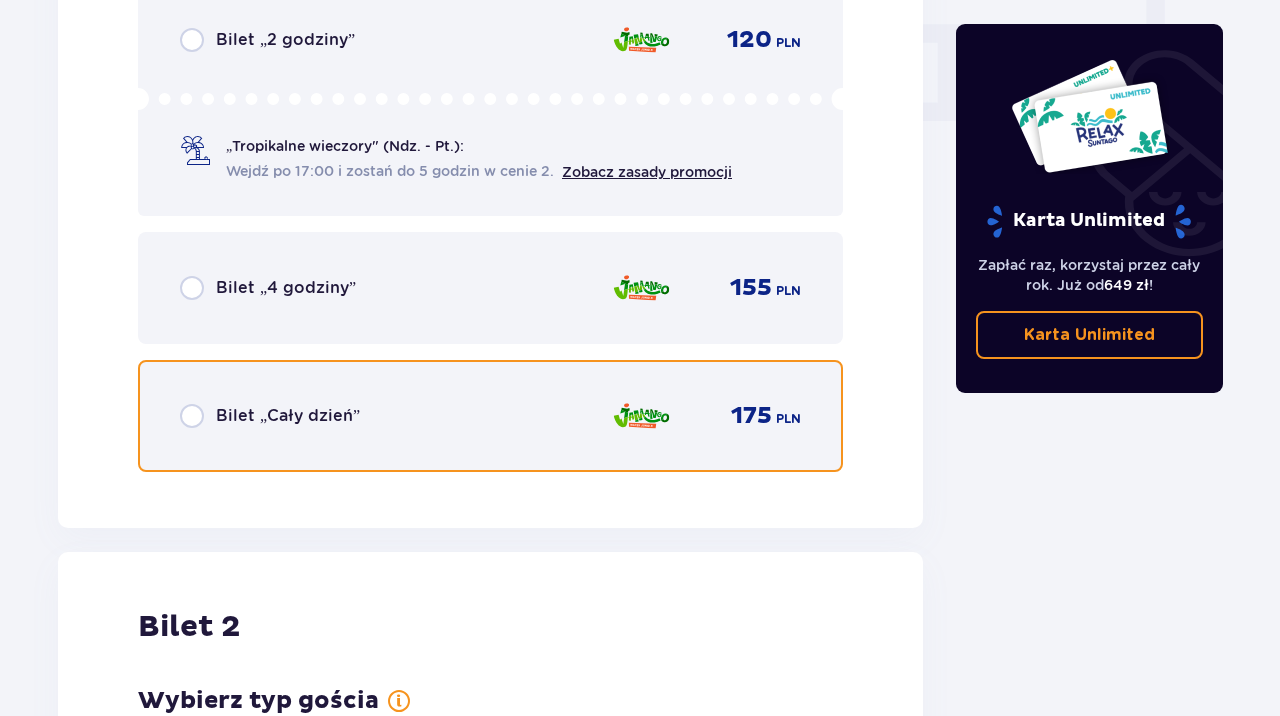 click at bounding box center (192, 416) 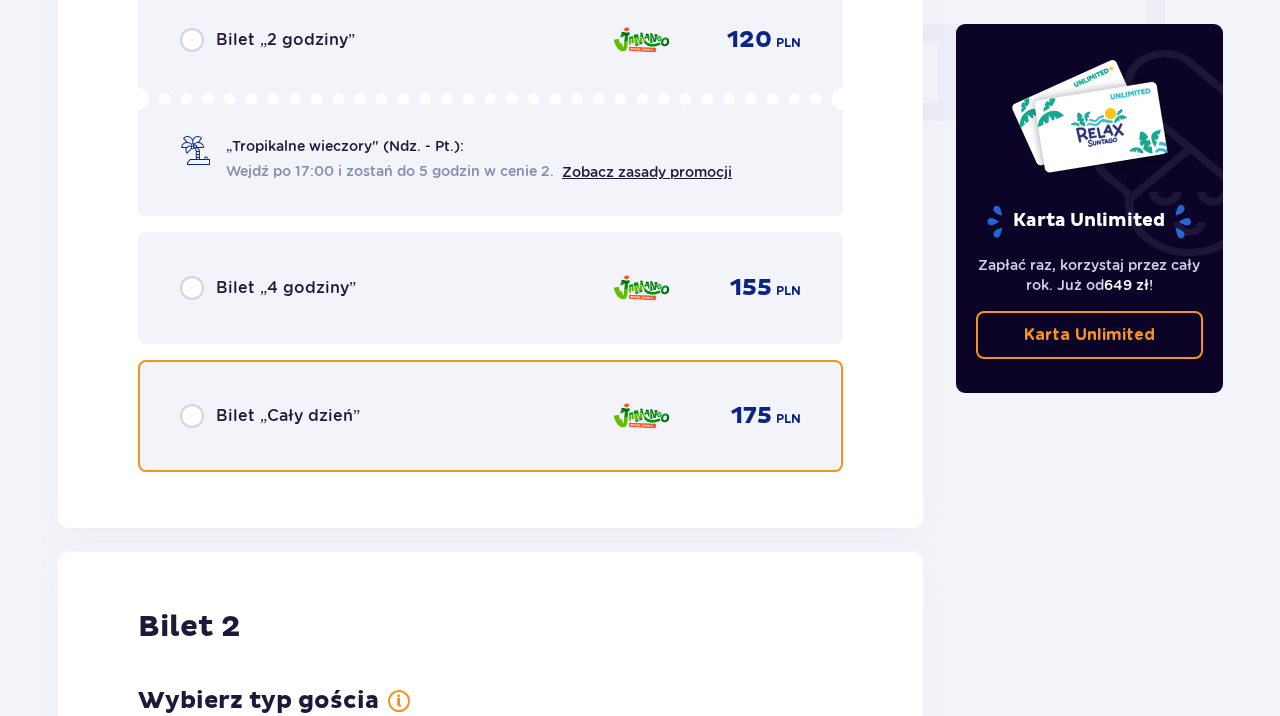 radio on "true" 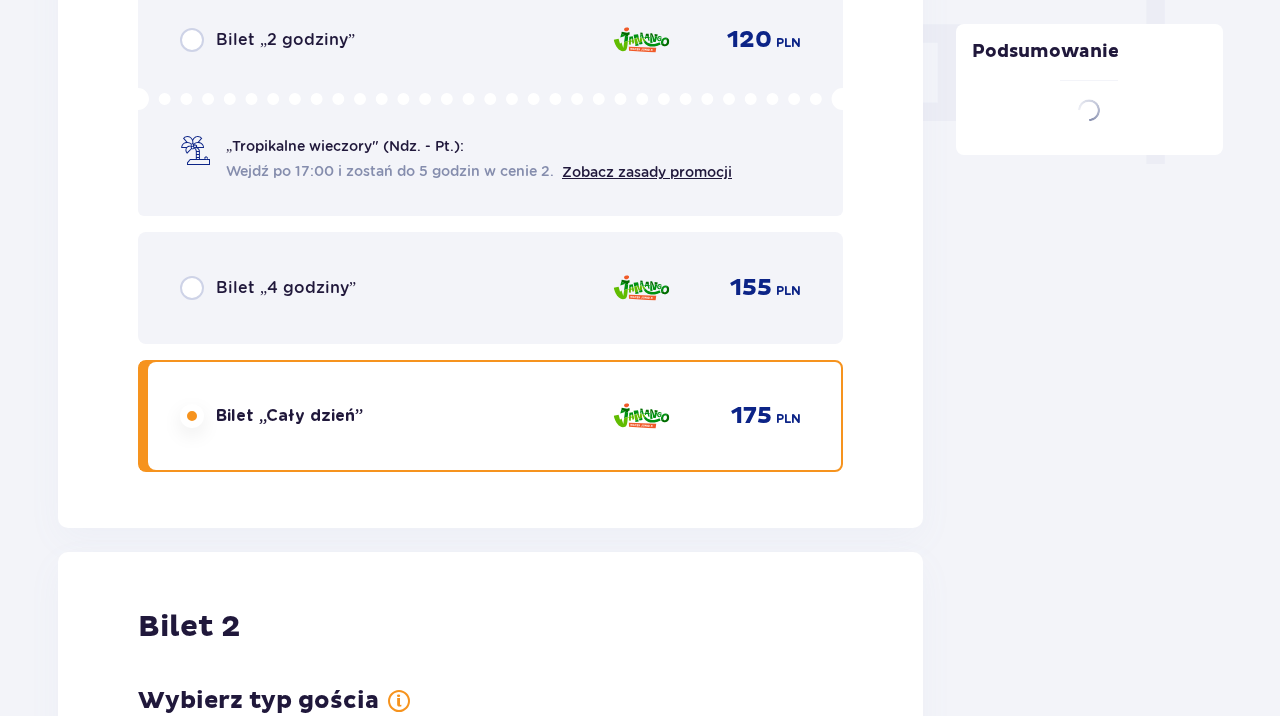 scroll, scrollTop: 2521, scrollLeft: 0, axis: vertical 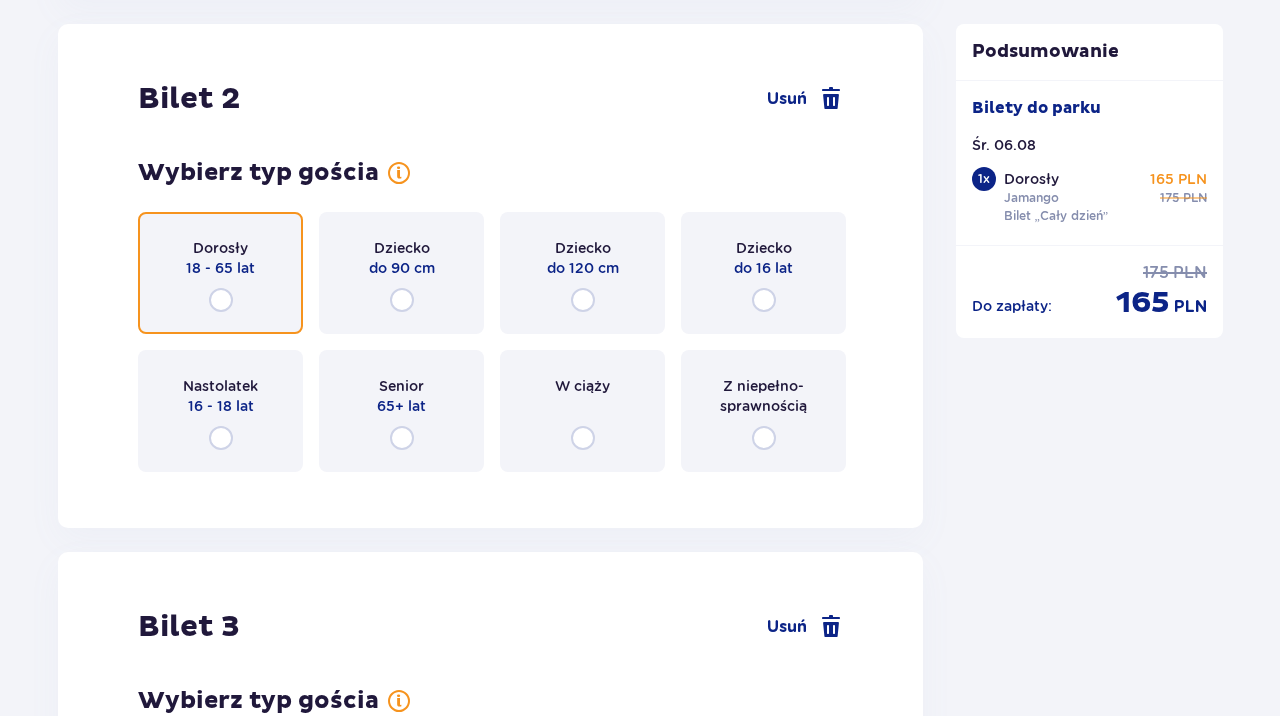 click at bounding box center (221, 300) 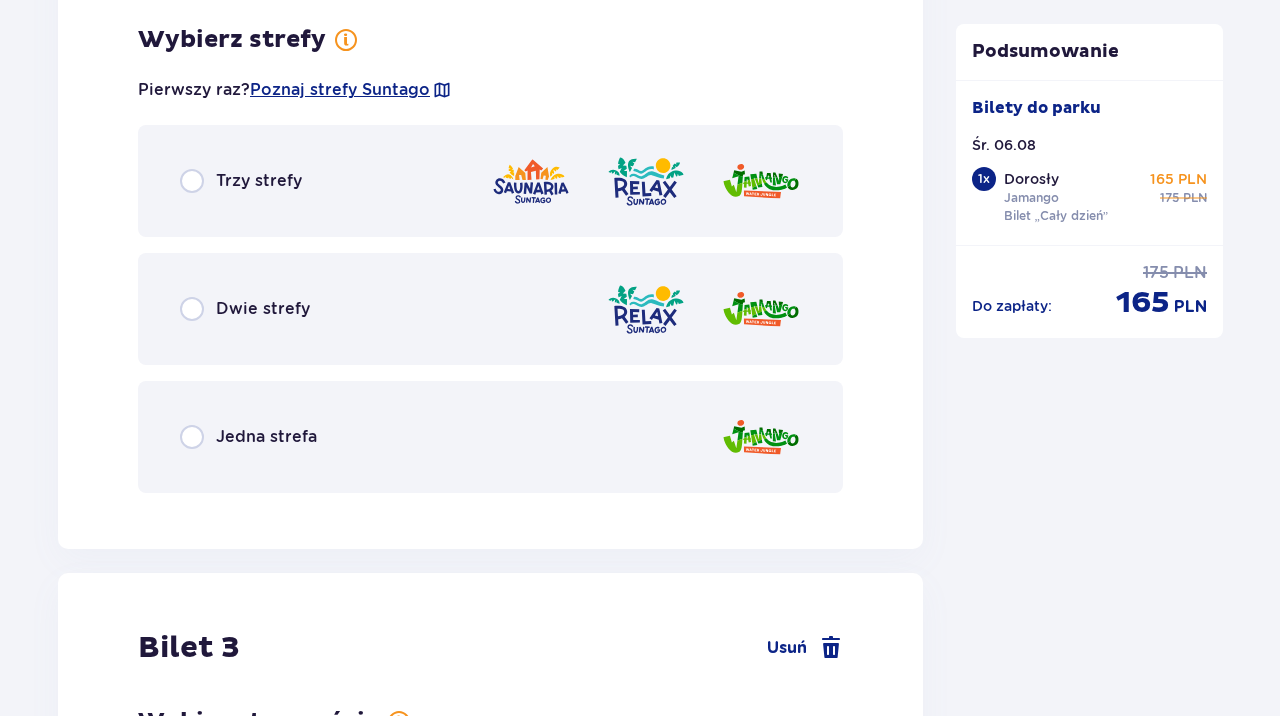 scroll, scrollTop: 3009, scrollLeft: 0, axis: vertical 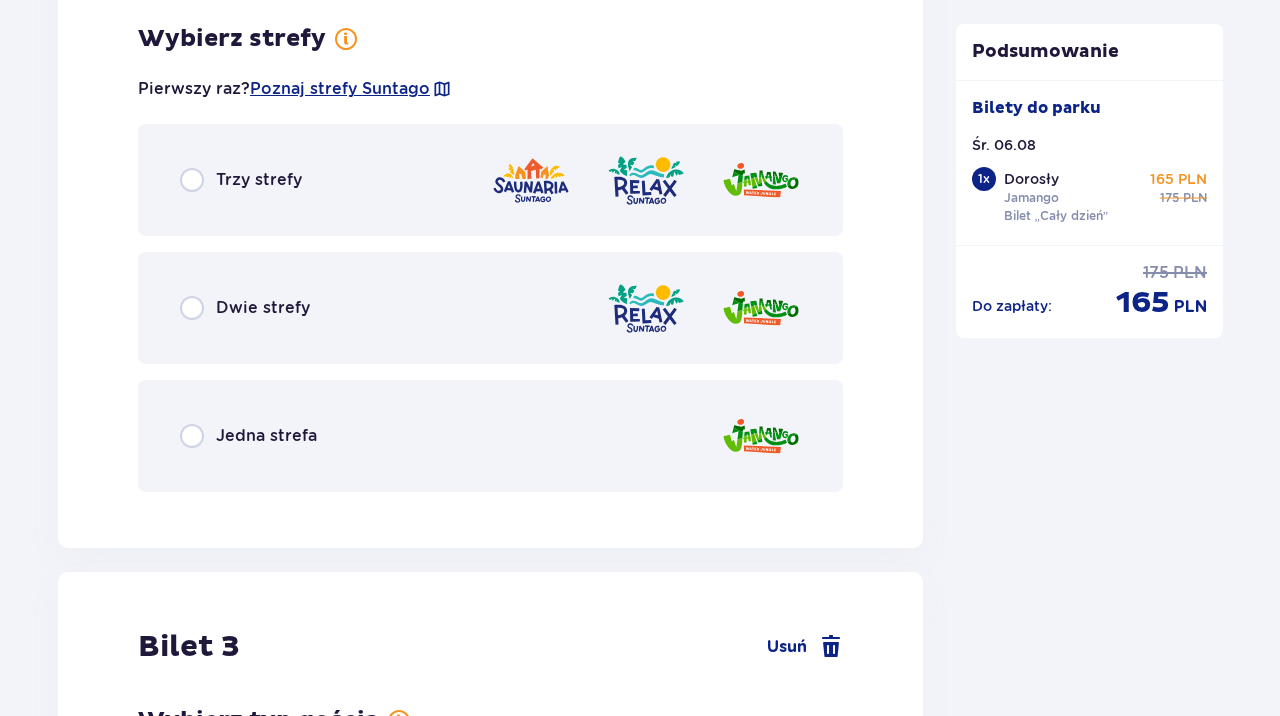 click on "Jedna strefa" at bounding box center [248, 436] 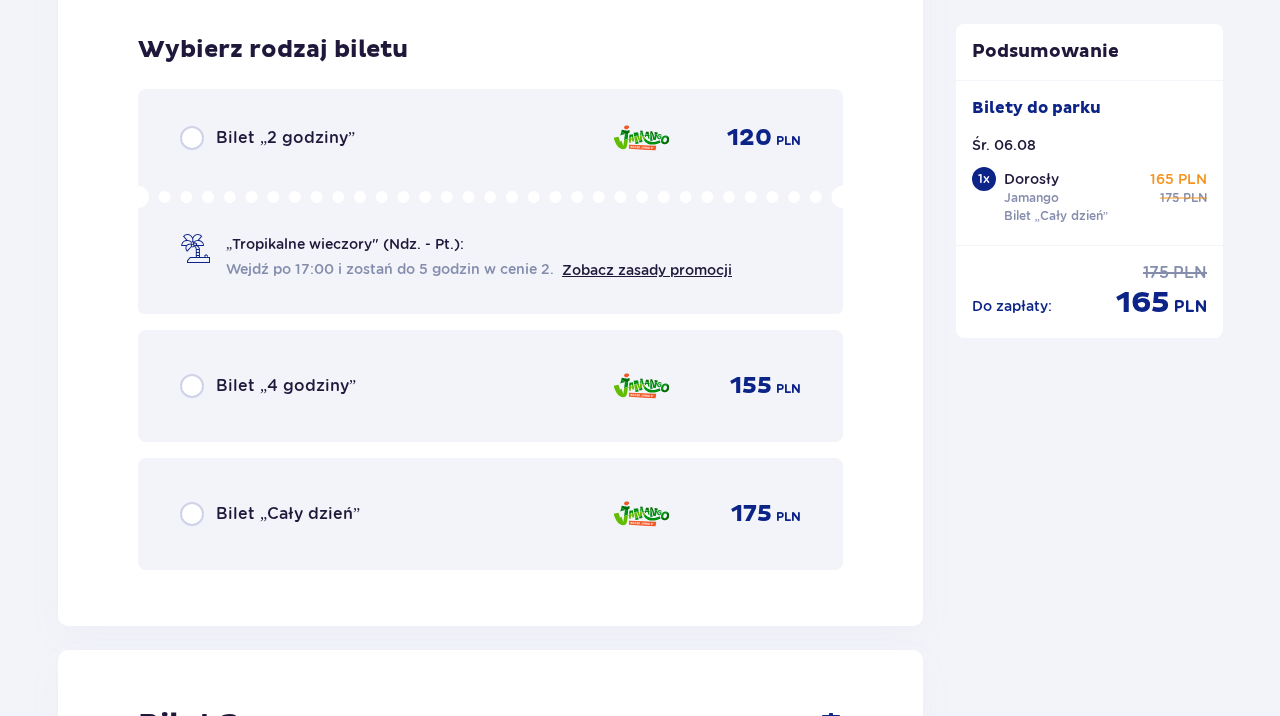 scroll, scrollTop: 3517, scrollLeft: 0, axis: vertical 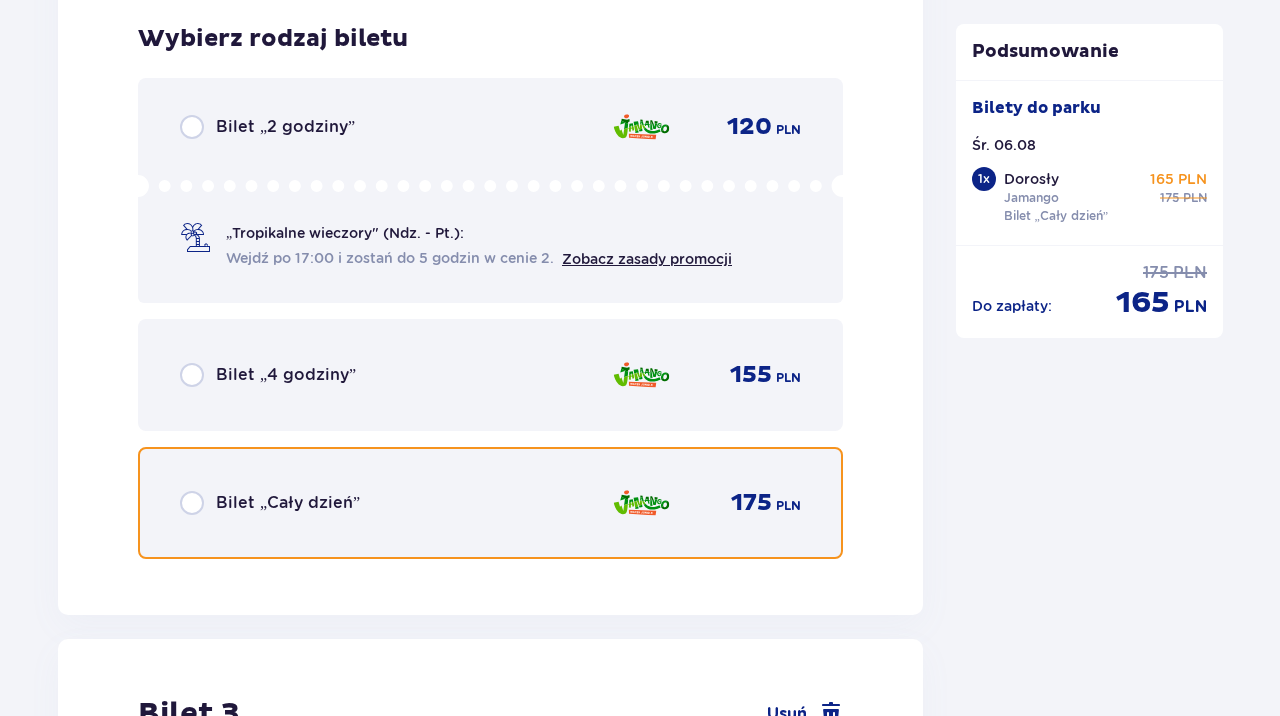 click at bounding box center [192, 503] 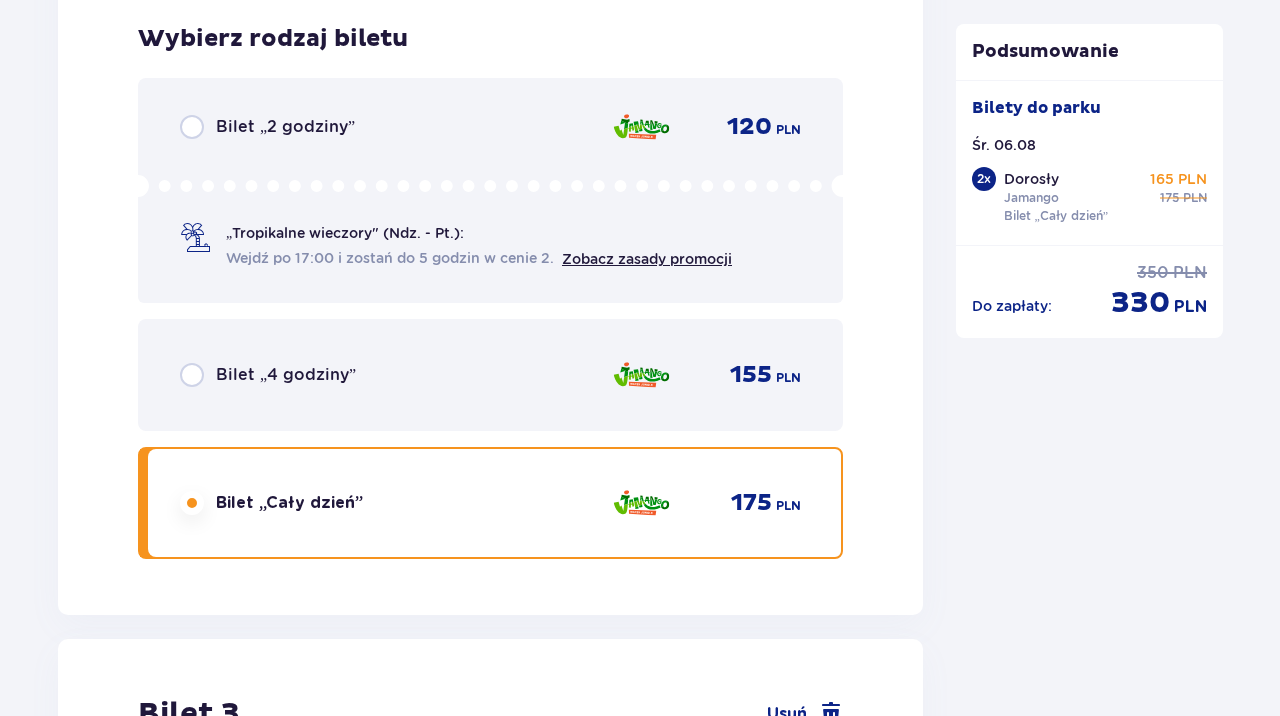 scroll, scrollTop: 4132, scrollLeft: 0, axis: vertical 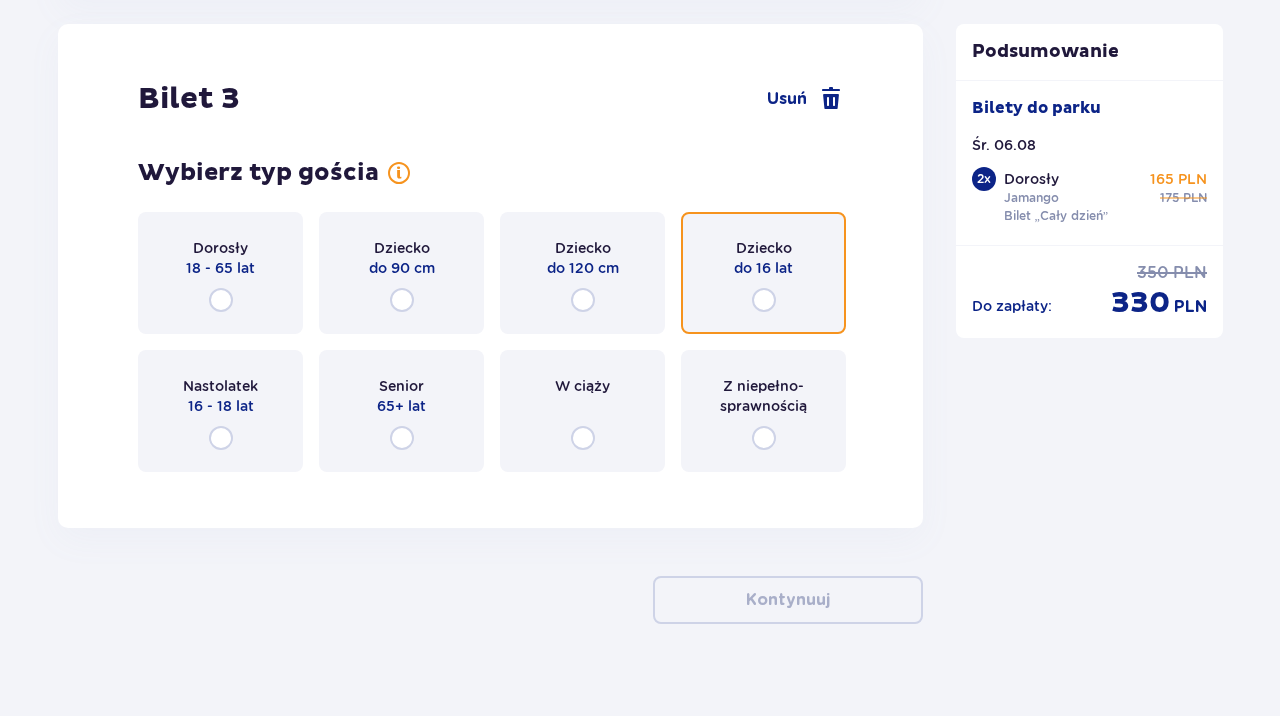 click at bounding box center [764, 300] 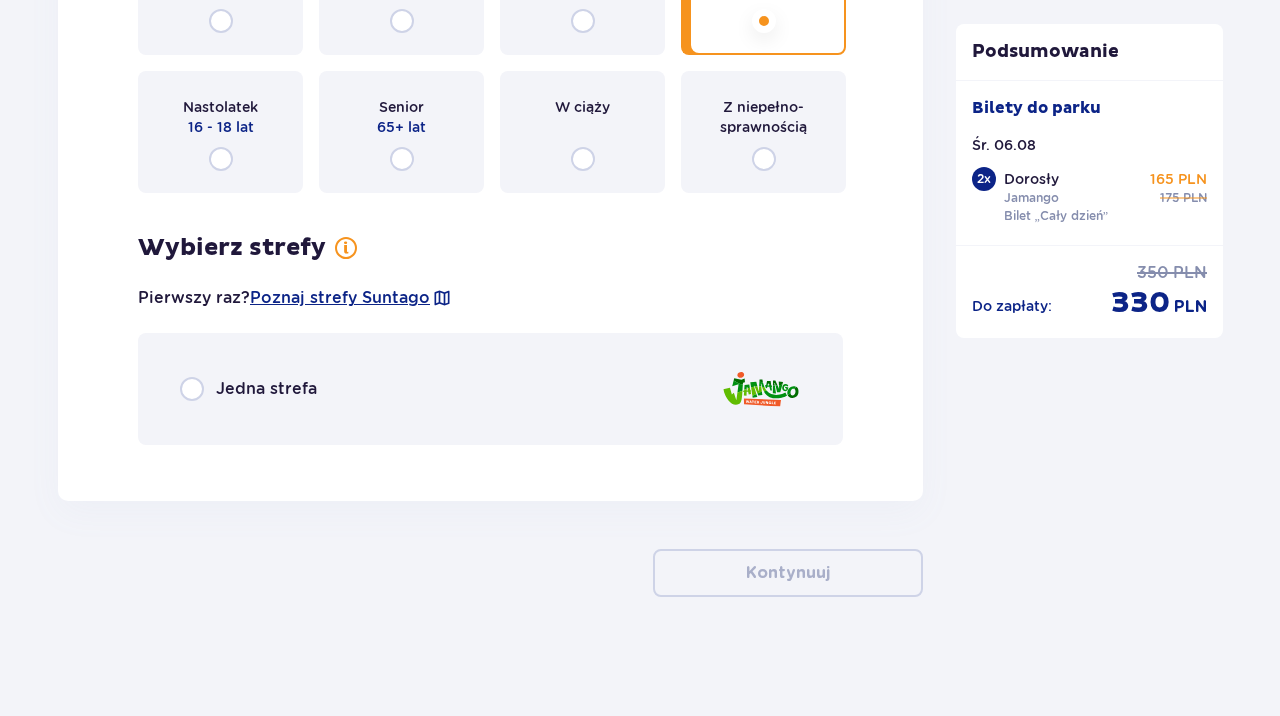 scroll, scrollTop: 4412, scrollLeft: 0, axis: vertical 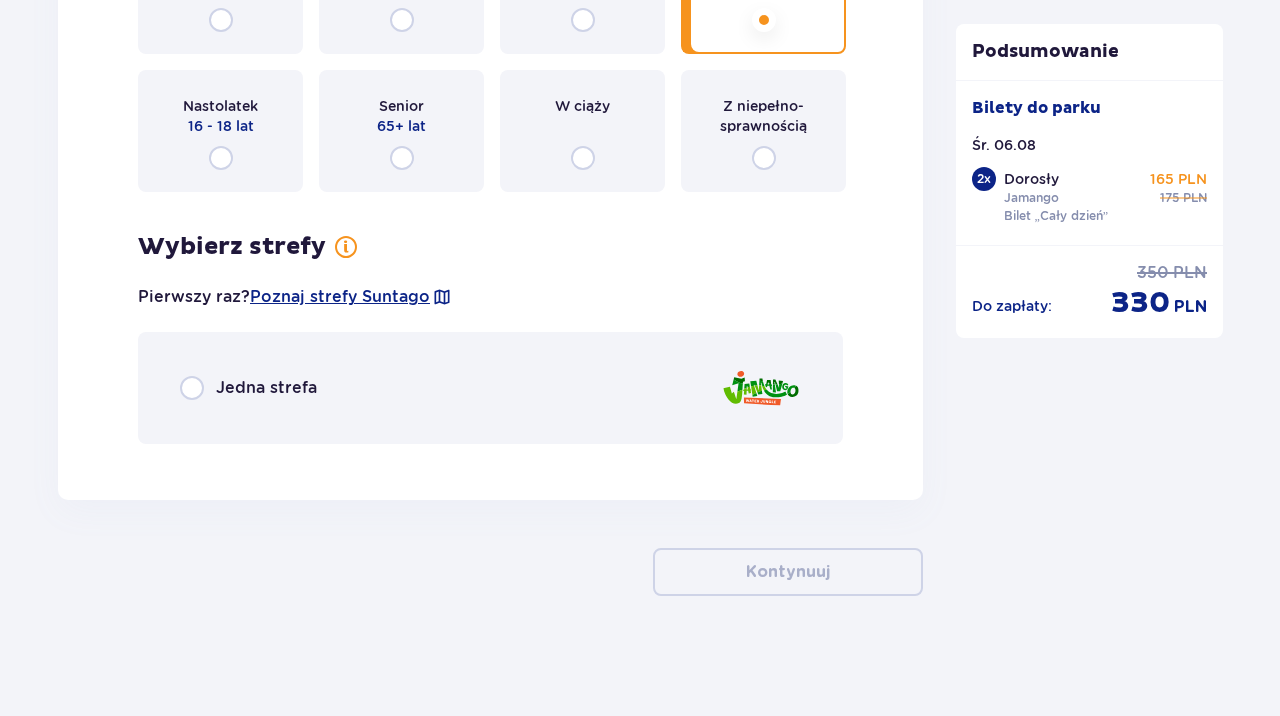 click on "Jedna strefa" at bounding box center [266, 388] 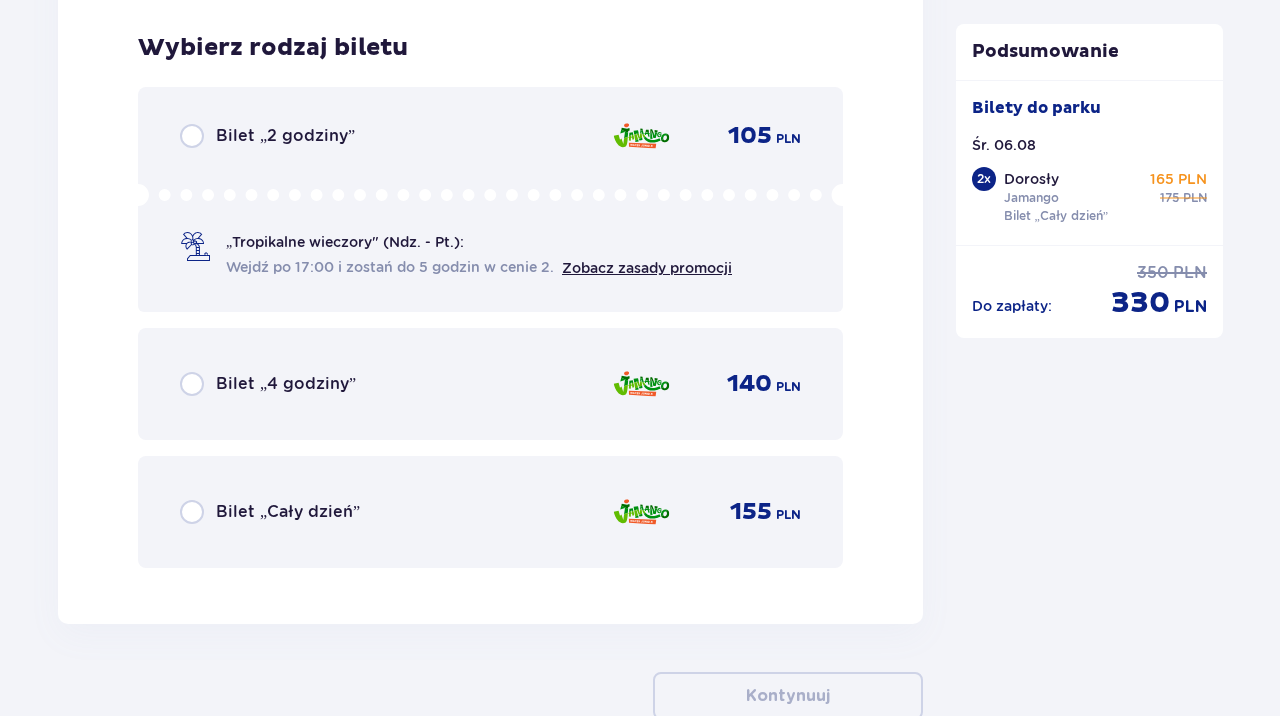 scroll, scrollTop: 4872, scrollLeft: 0, axis: vertical 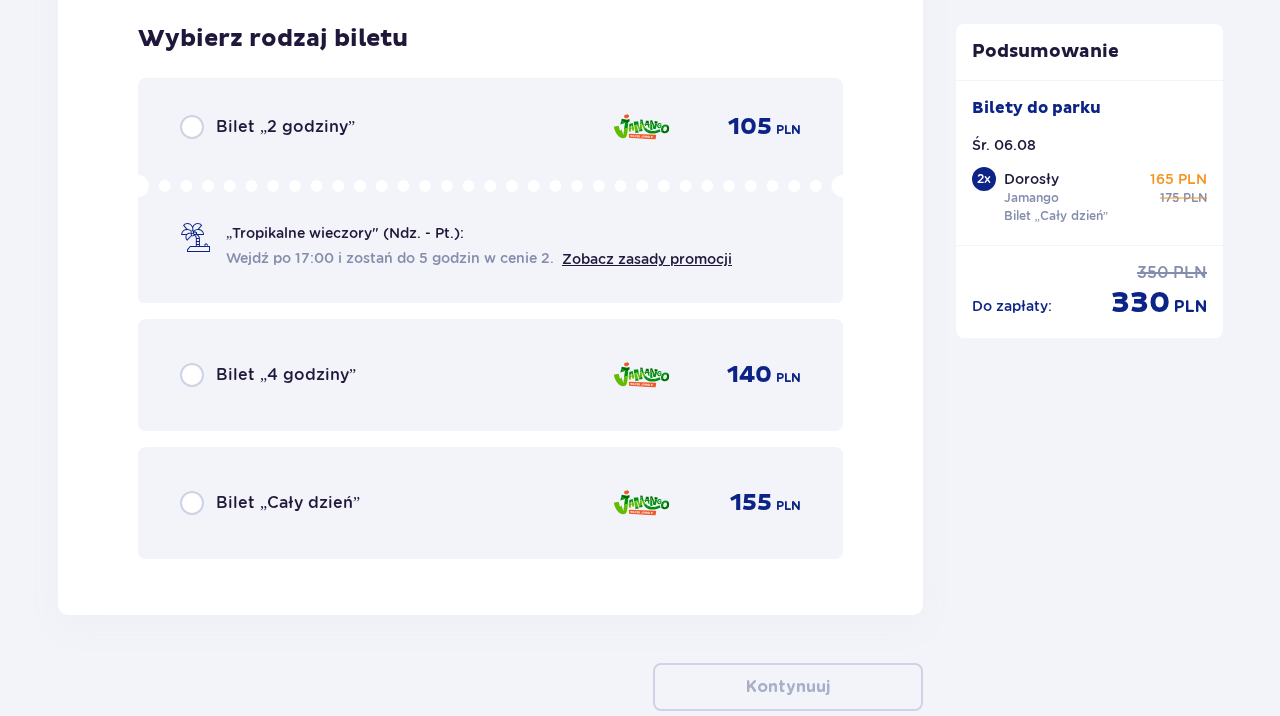 click on "Bilet „Cały dzień”" at bounding box center [270, 503] 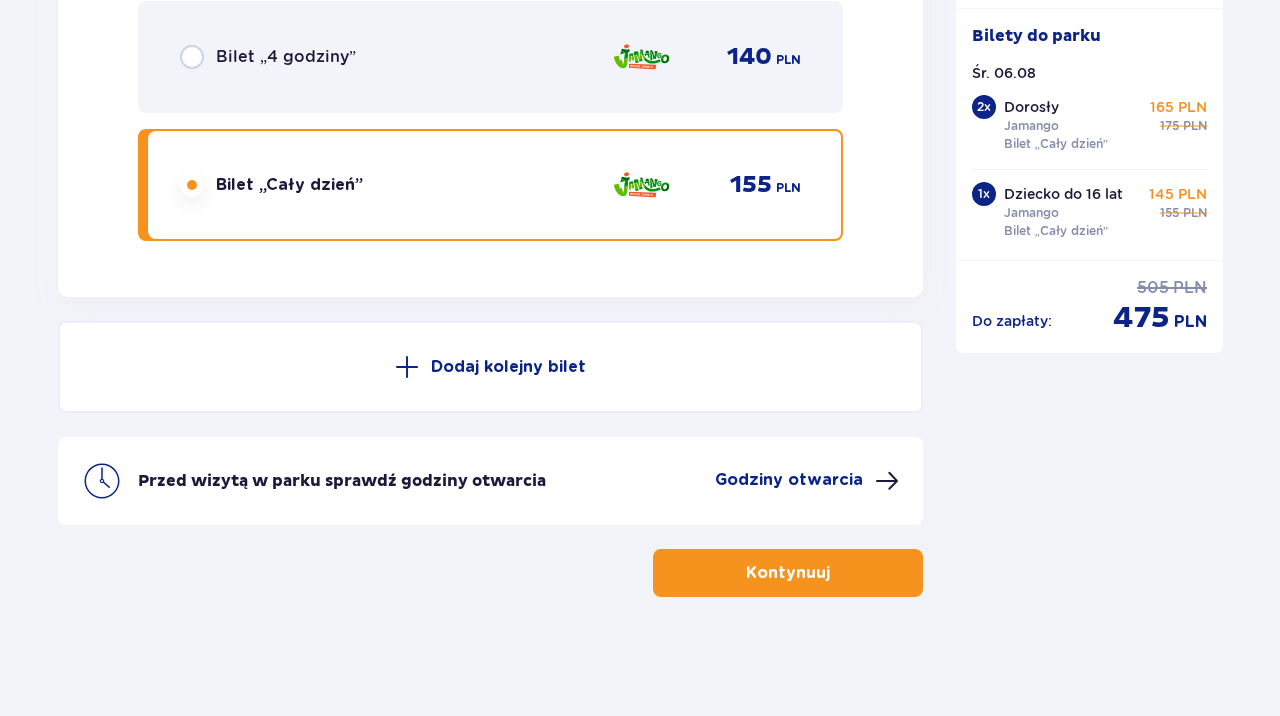 scroll, scrollTop: 5191, scrollLeft: 0, axis: vertical 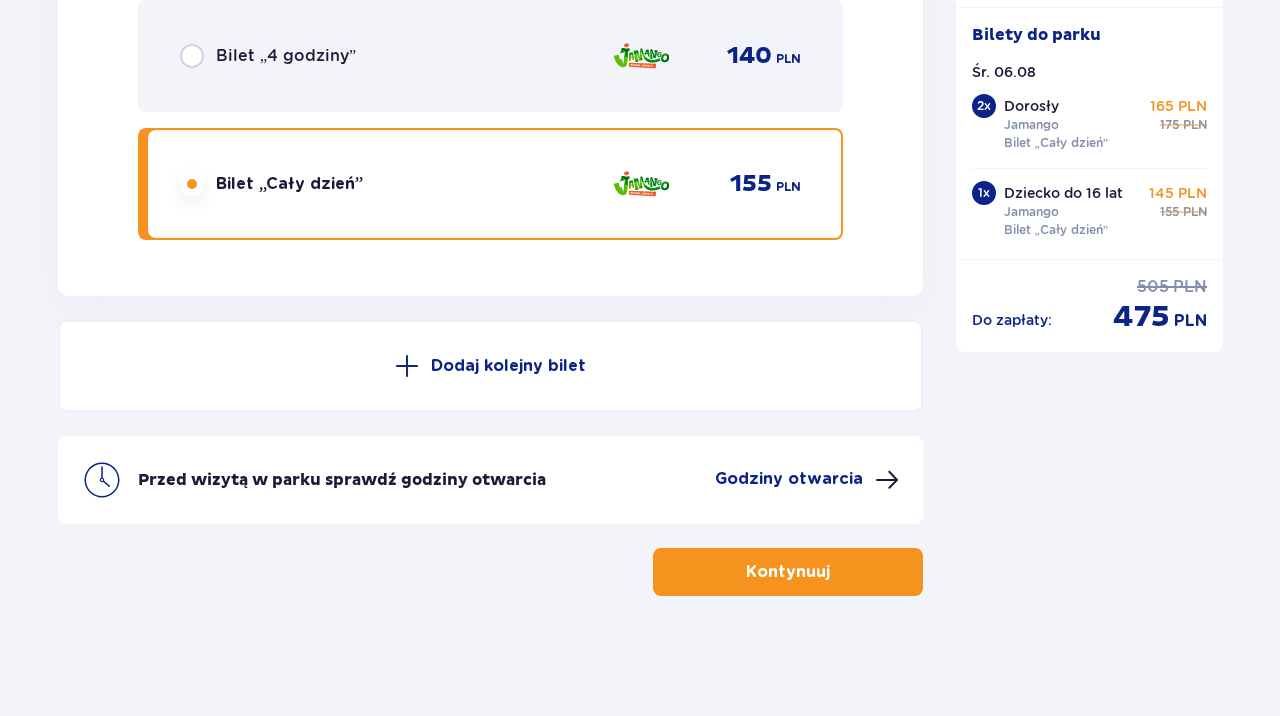 click on "Kontynuuj" at bounding box center [788, 572] 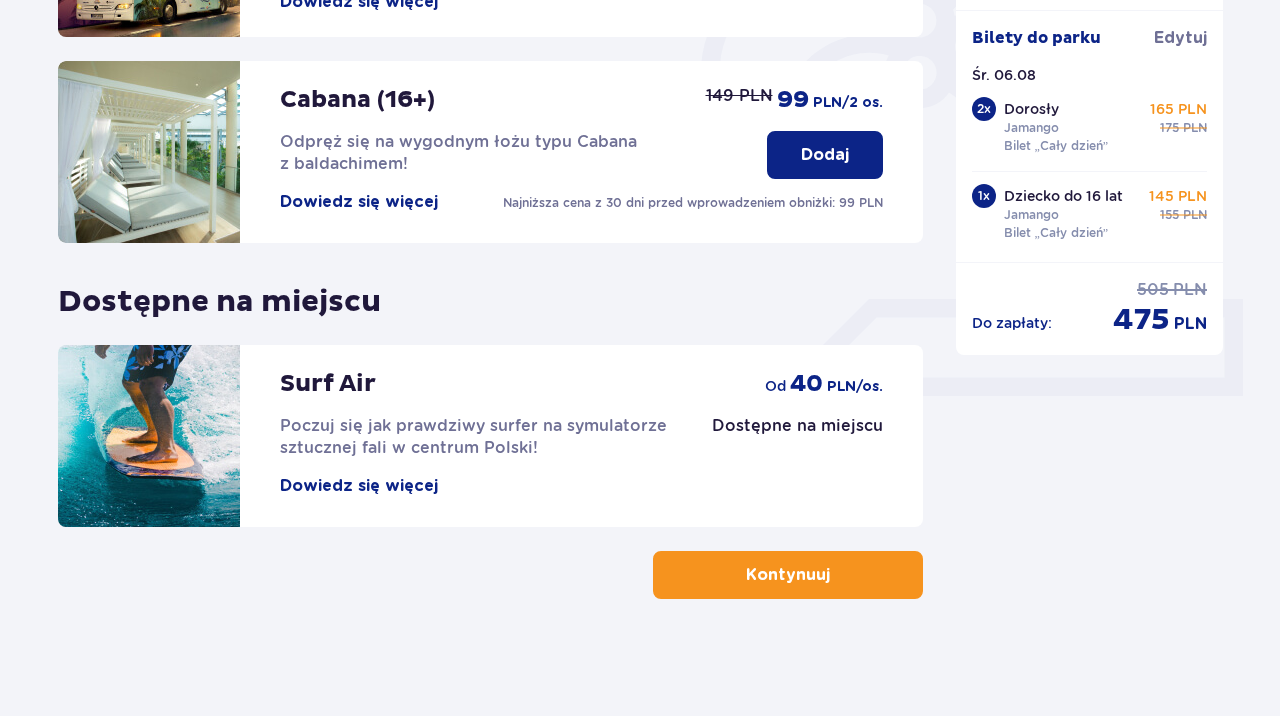 scroll, scrollTop: 640, scrollLeft: 0, axis: vertical 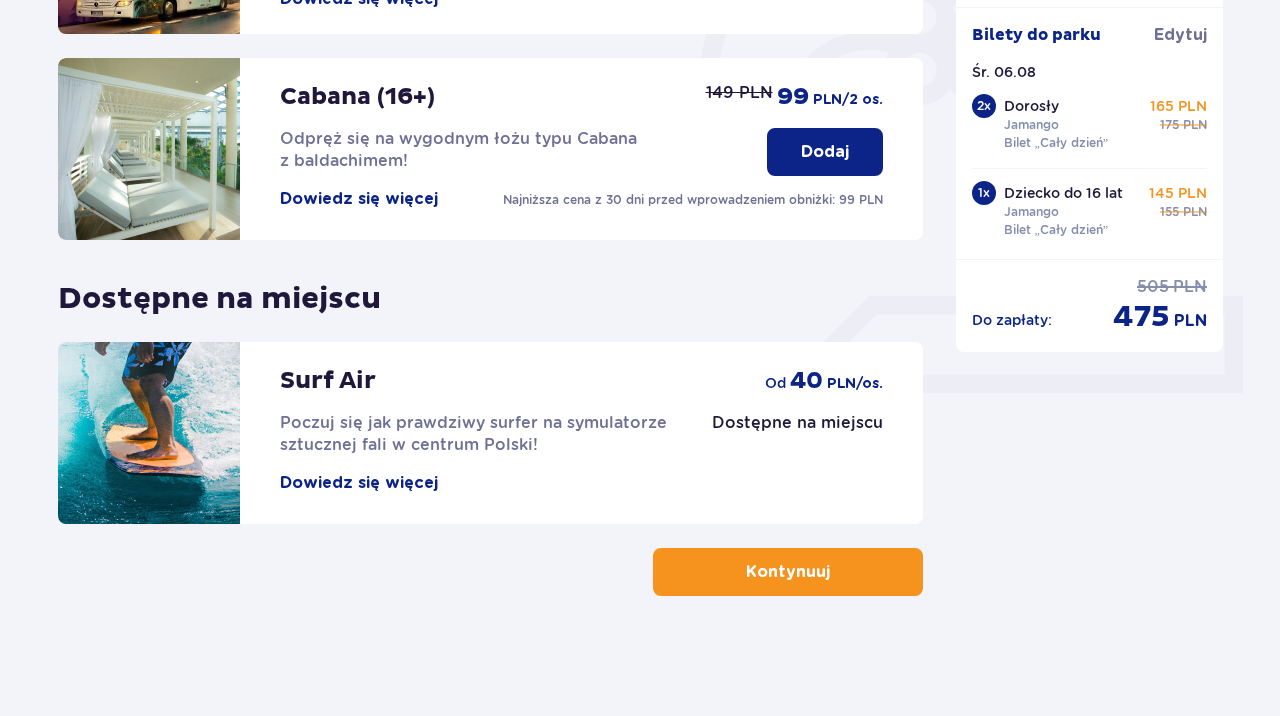 click on "Kontynuuj" at bounding box center (788, 572) 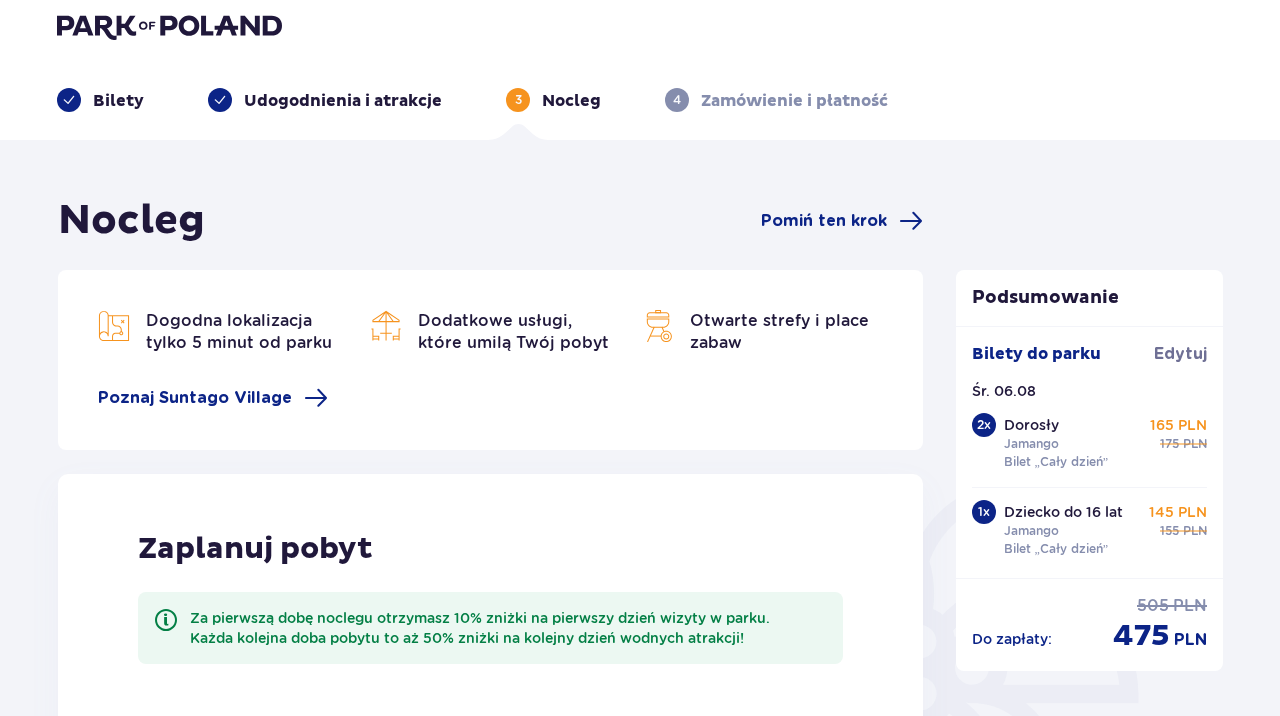 scroll, scrollTop: 0, scrollLeft: 0, axis: both 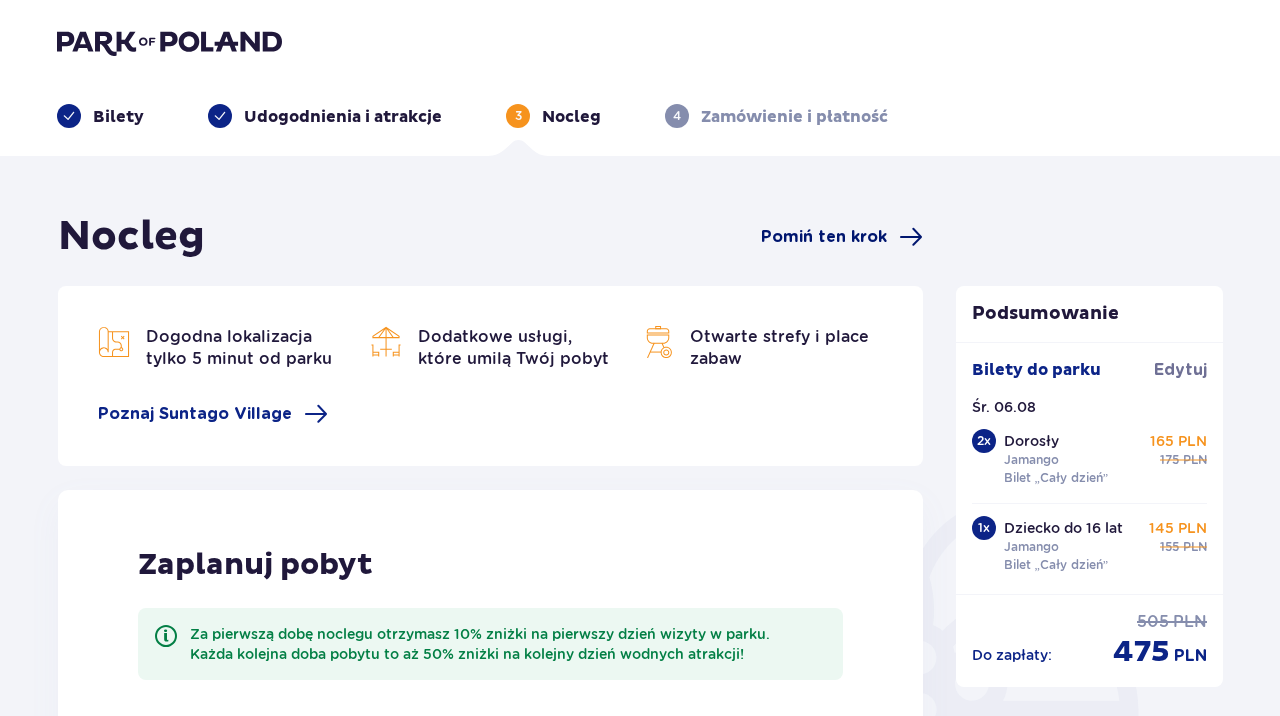 click on "Pomiń ten krok" at bounding box center (824, 237) 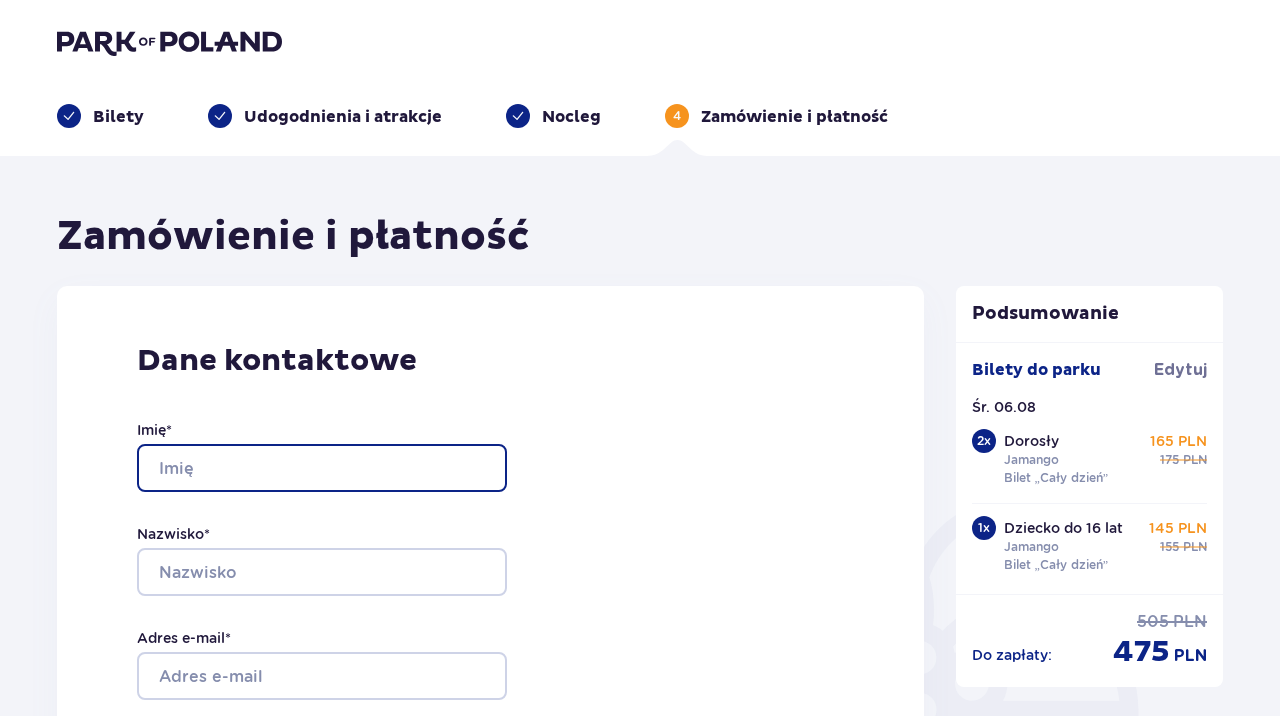 click on "Imię *" at bounding box center [322, 468] 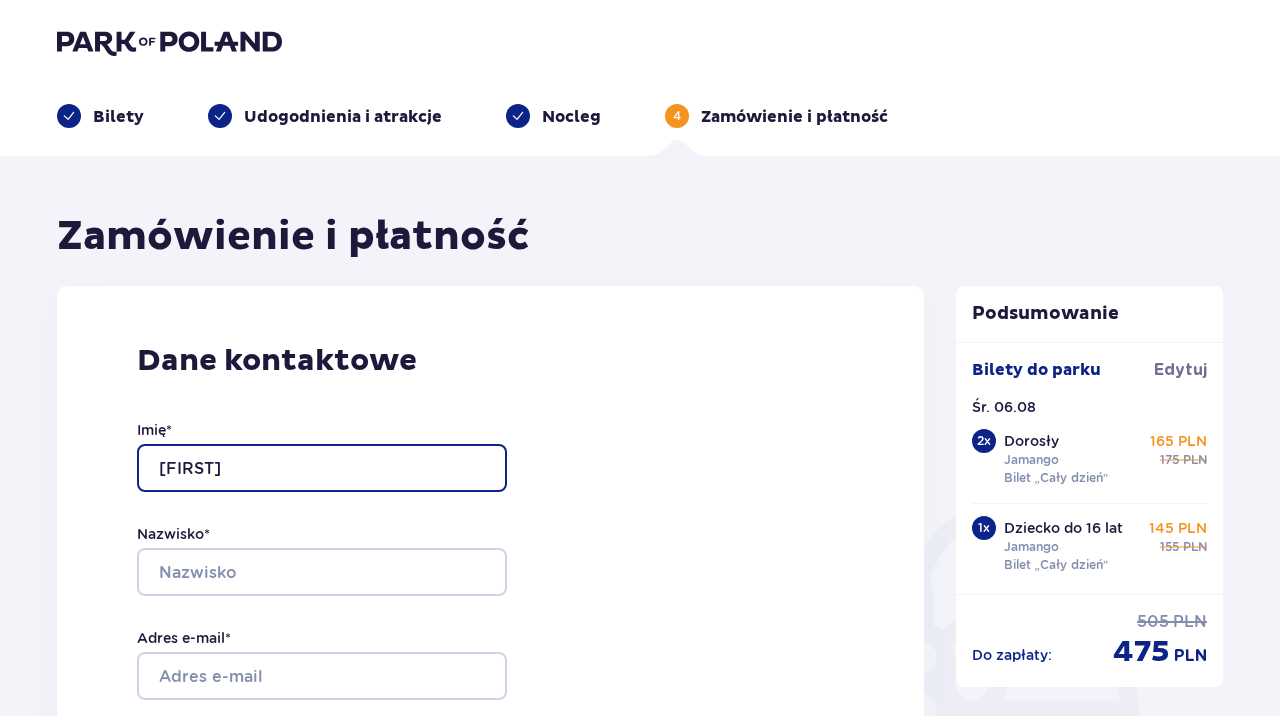 type on "Adrian" 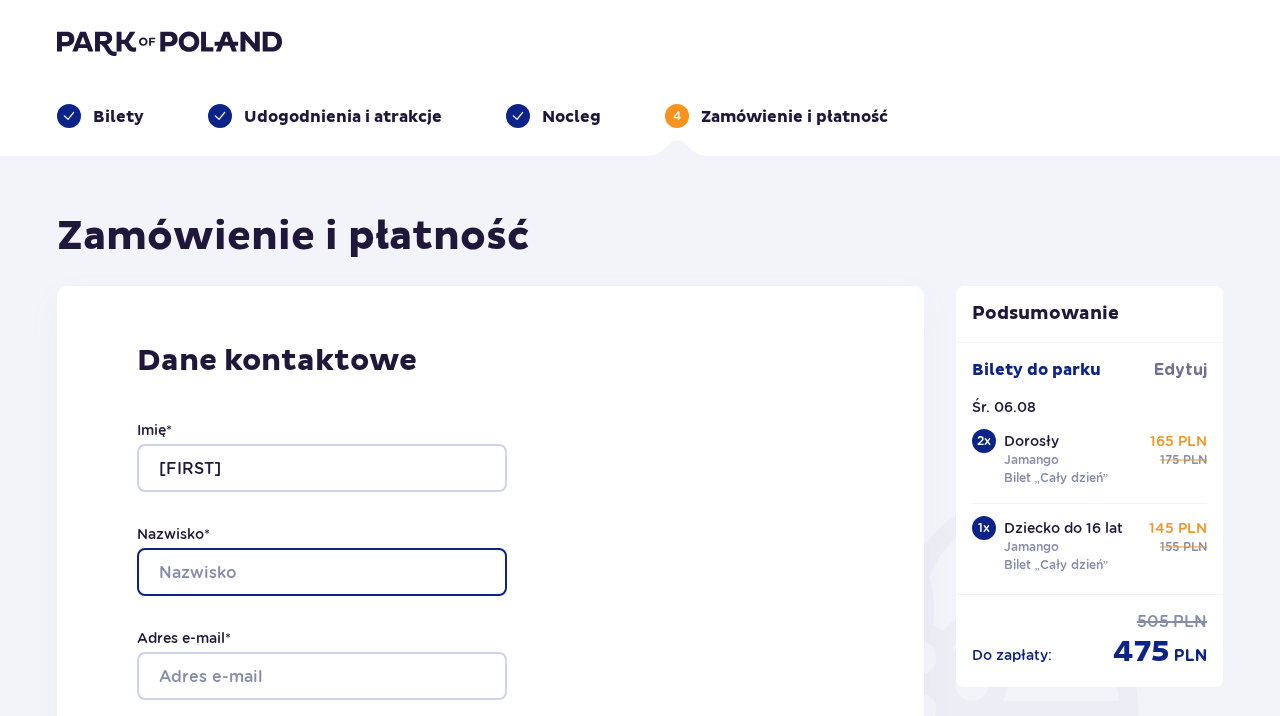 click on "Nazwisko *" at bounding box center (322, 572) 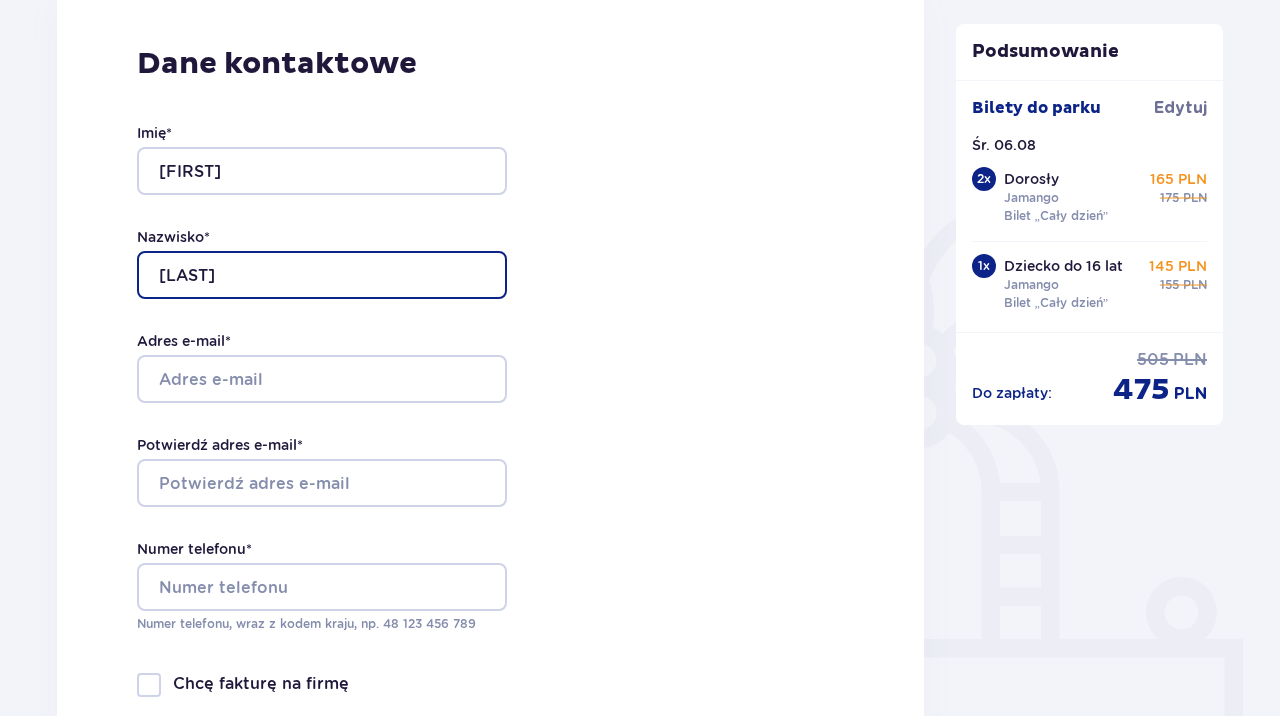 scroll, scrollTop: 302, scrollLeft: 0, axis: vertical 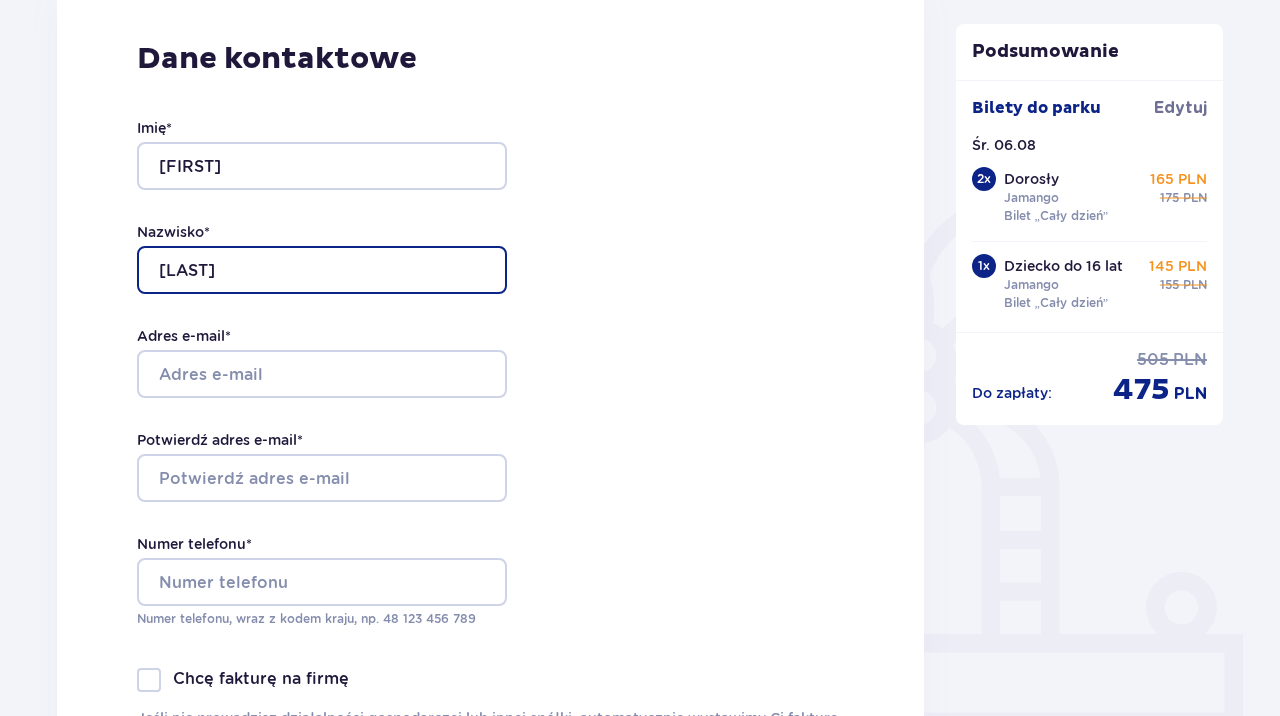 type on "Grzelak" 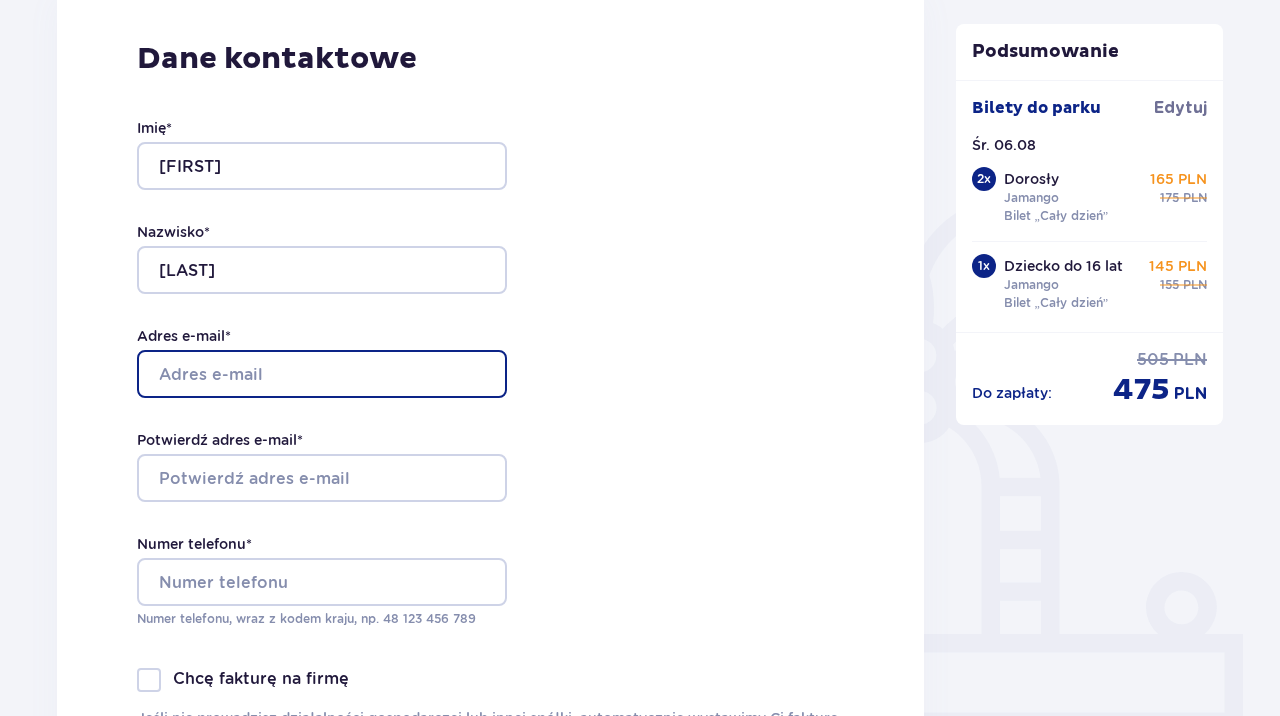 click on "Adres e-mail *" at bounding box center (322, 374) 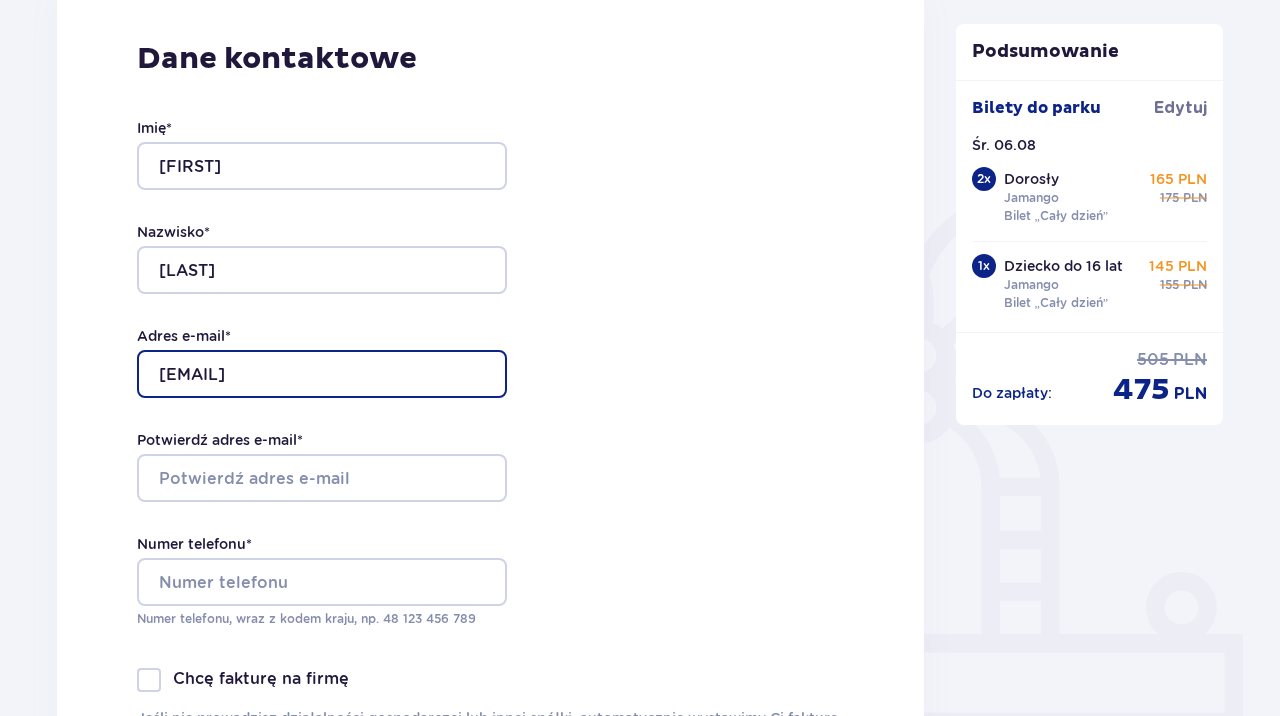 type on "grzelakadrian1@gmail.com" 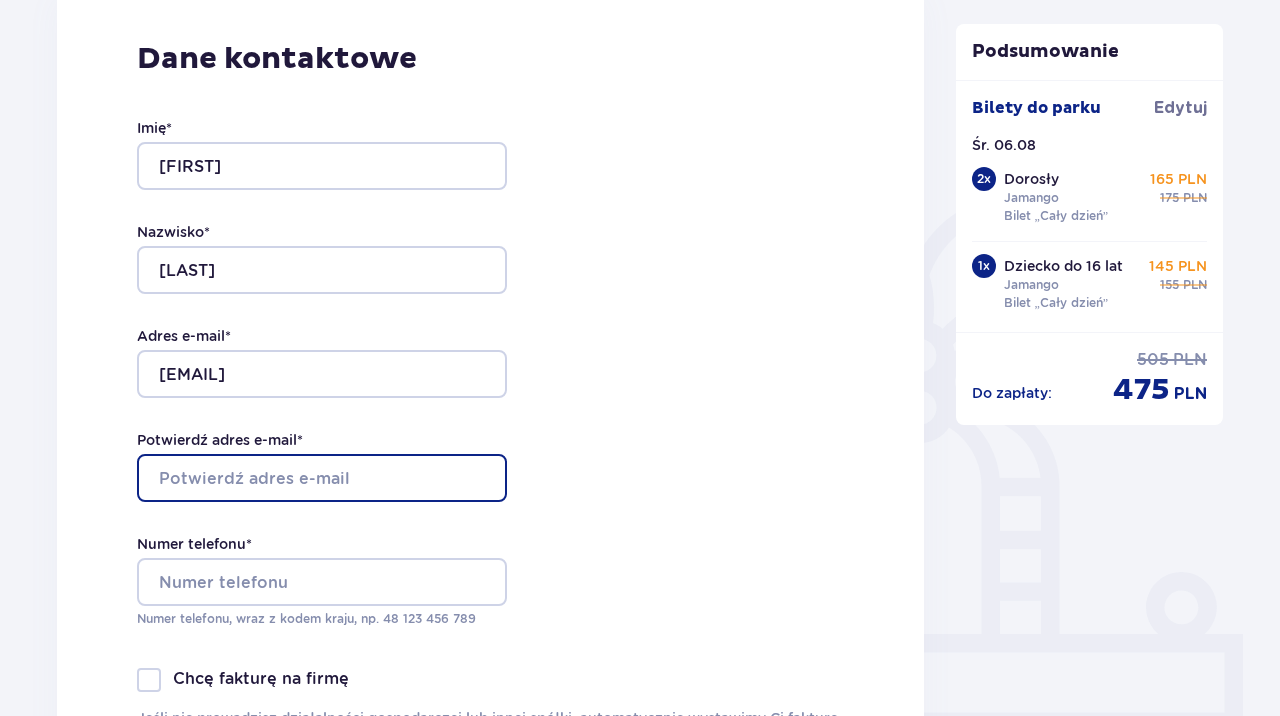 click on "Potwierdź adres e-mail *" at bounding box center [322, 478] 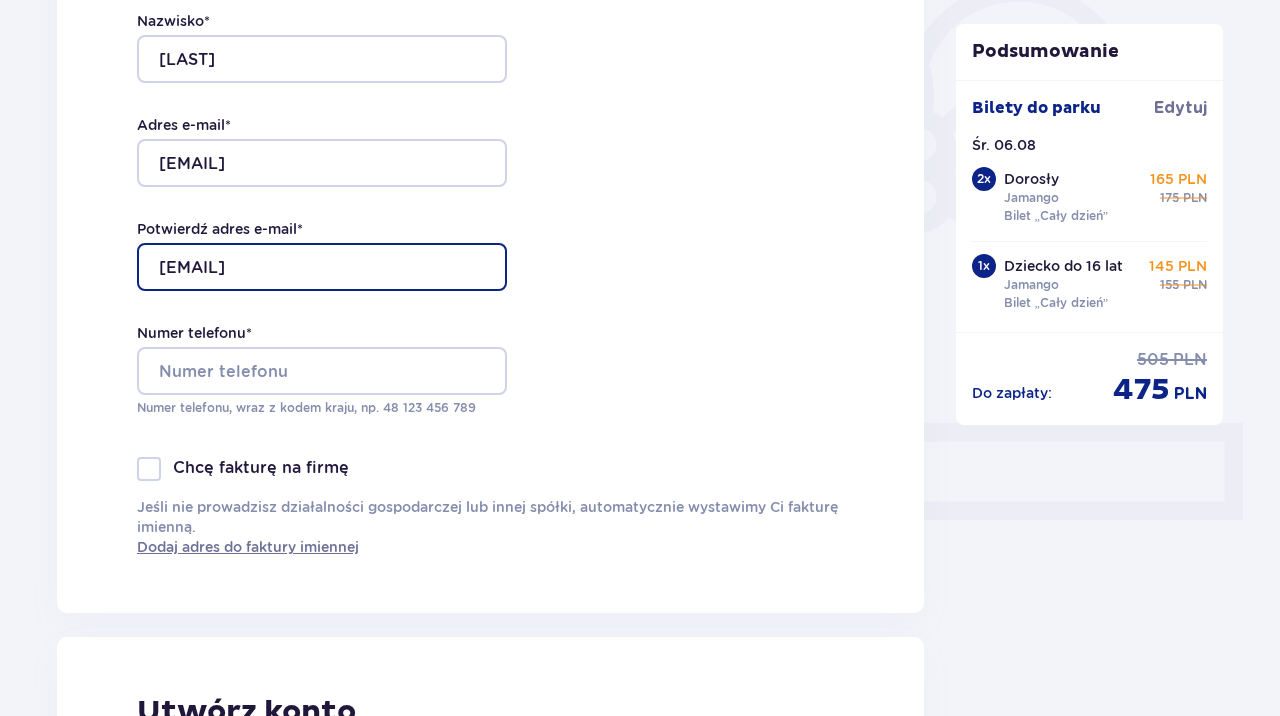 scroll, scrollTop: 523, scrollLeft: 0, axis: vertical 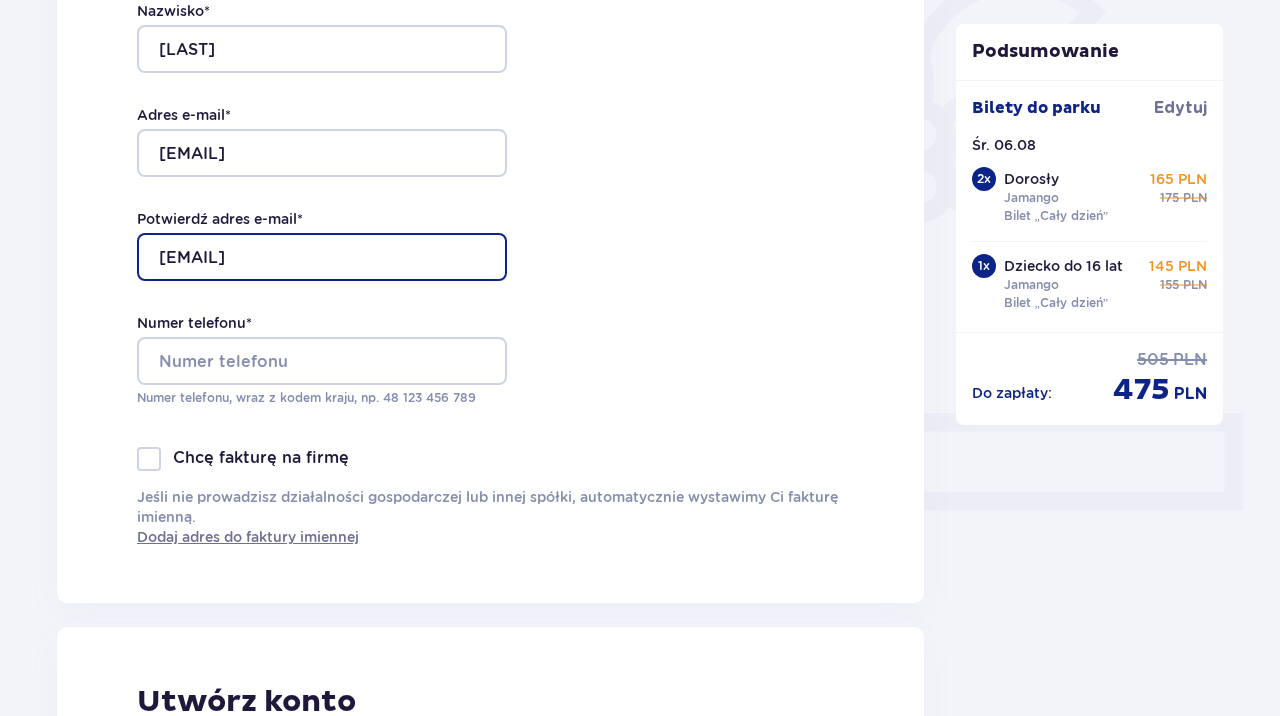type on "grzelakadrian1@gmail.com" 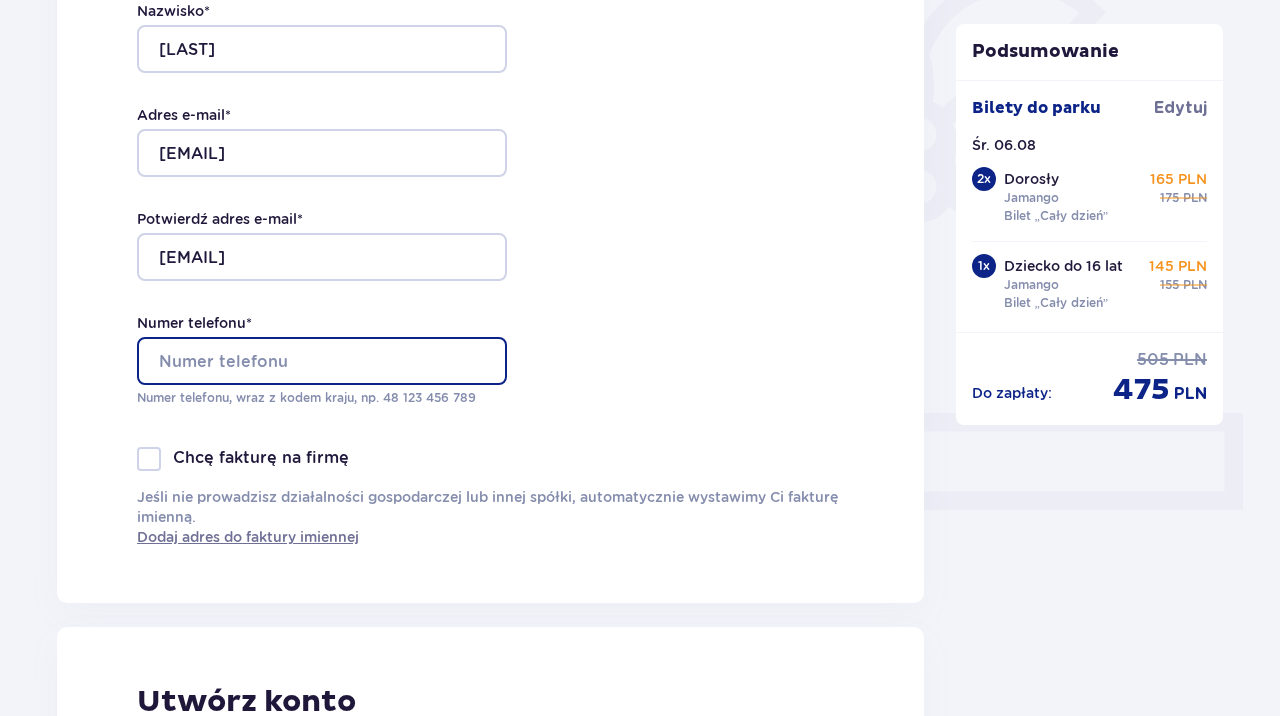click on "Numer telefonu *" at bounding box center [322, 361] 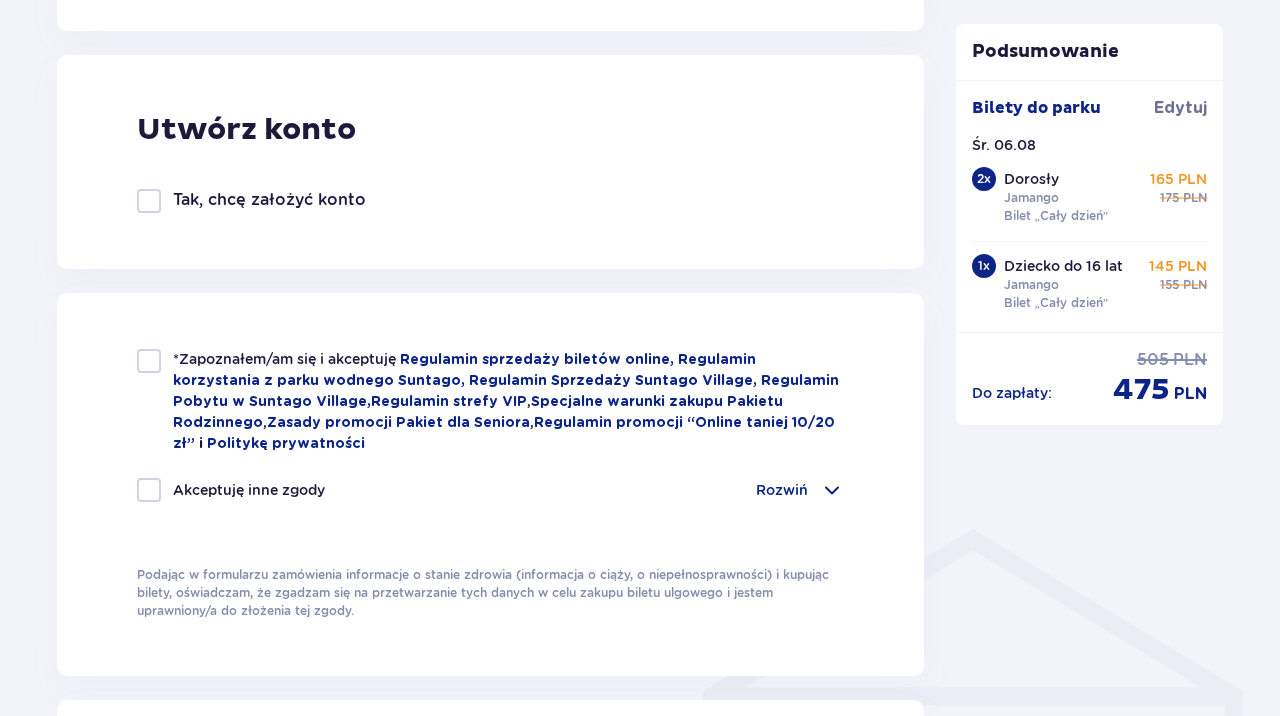 scroll, scrollTop: 1098, scrollLeft: 0, axis: vertical 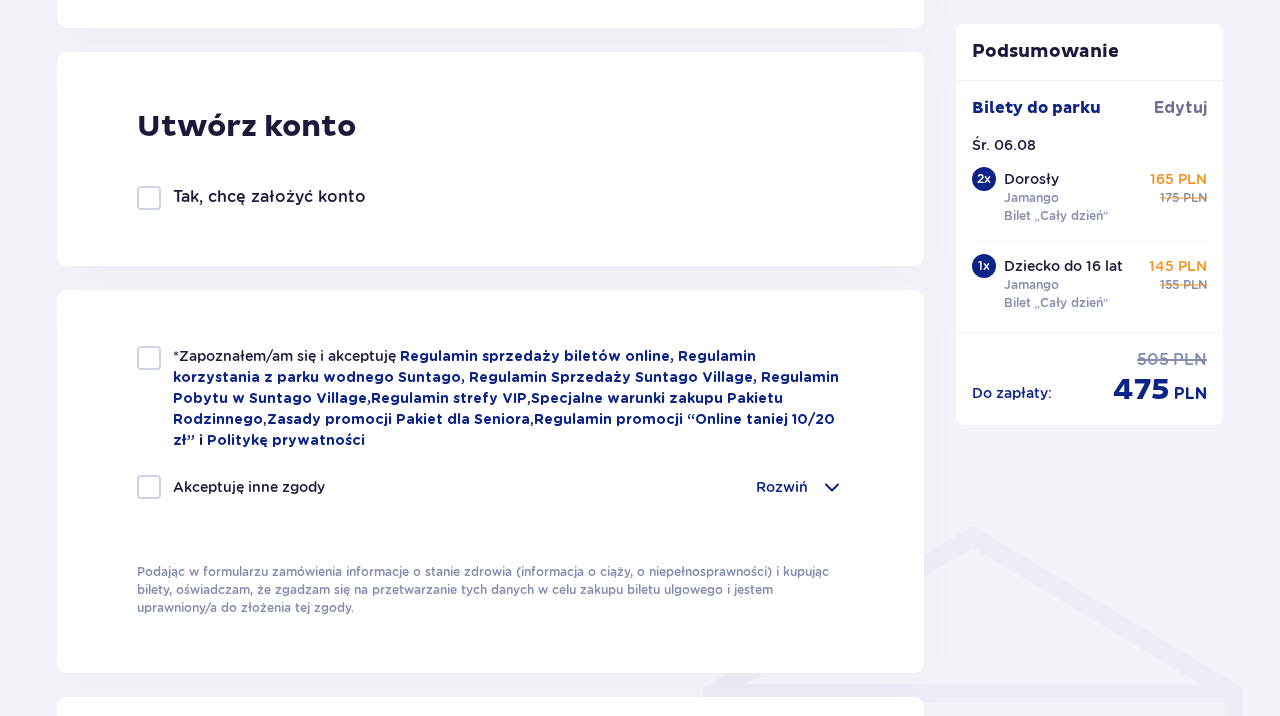 type on "508124326" 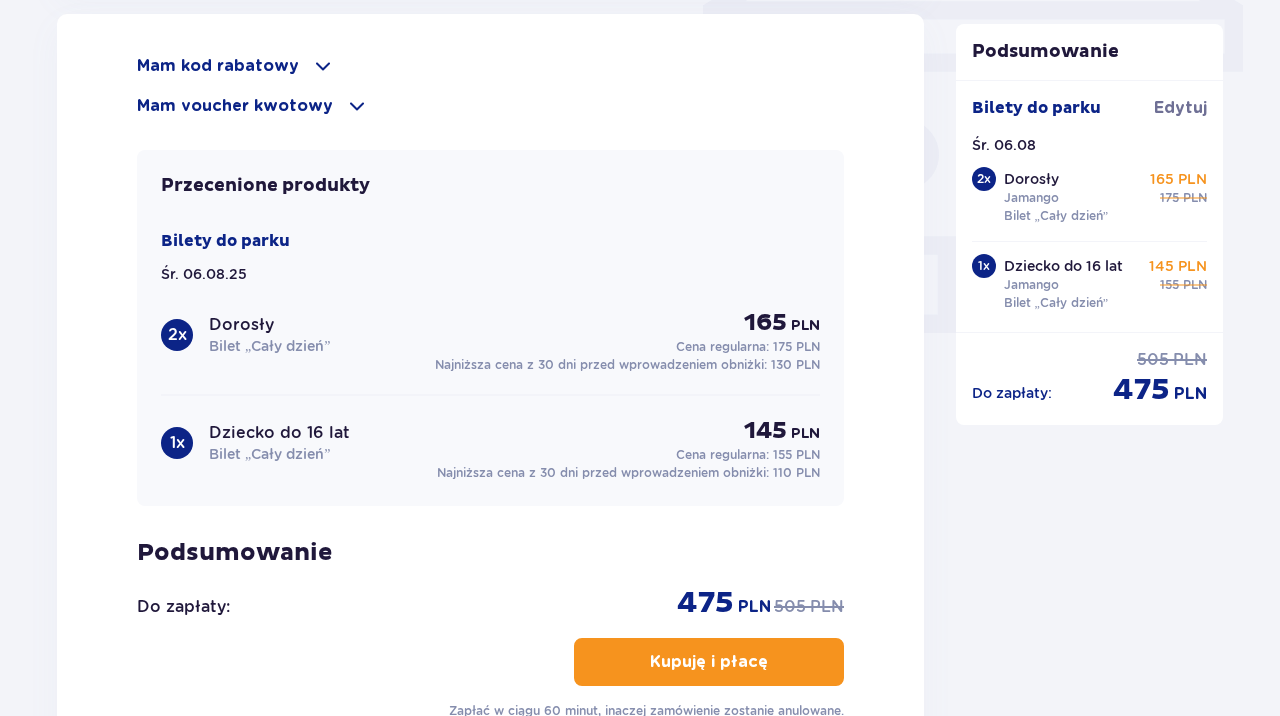 scroll, scrollTop: 1777, scrollLeft: 0, axis: vertical 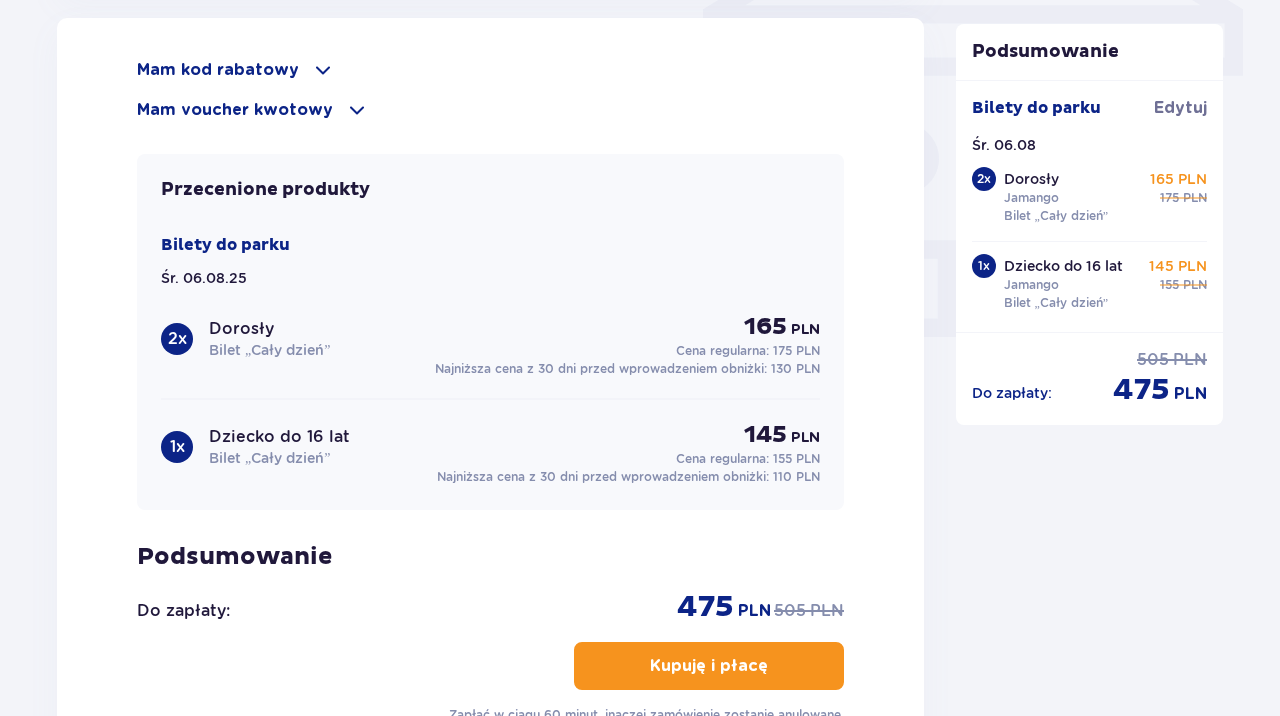 click at bounding box center (323, 70) 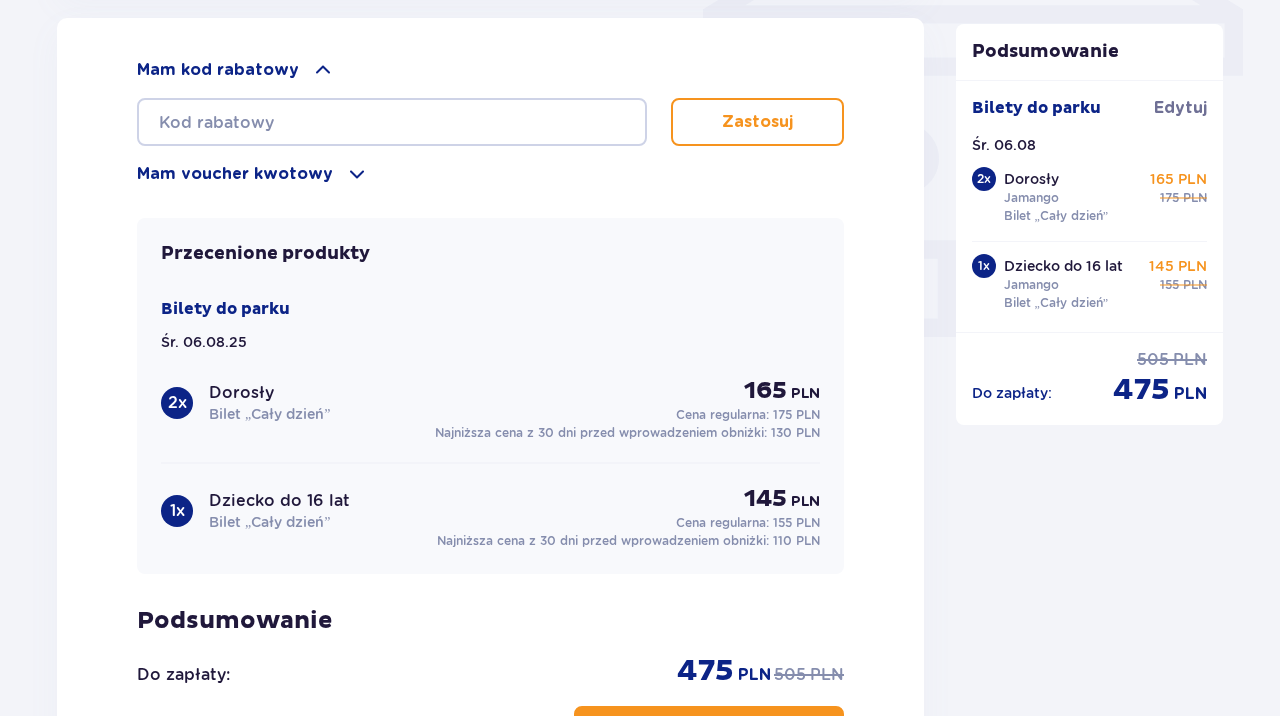 click at bounding box center [357, 174] 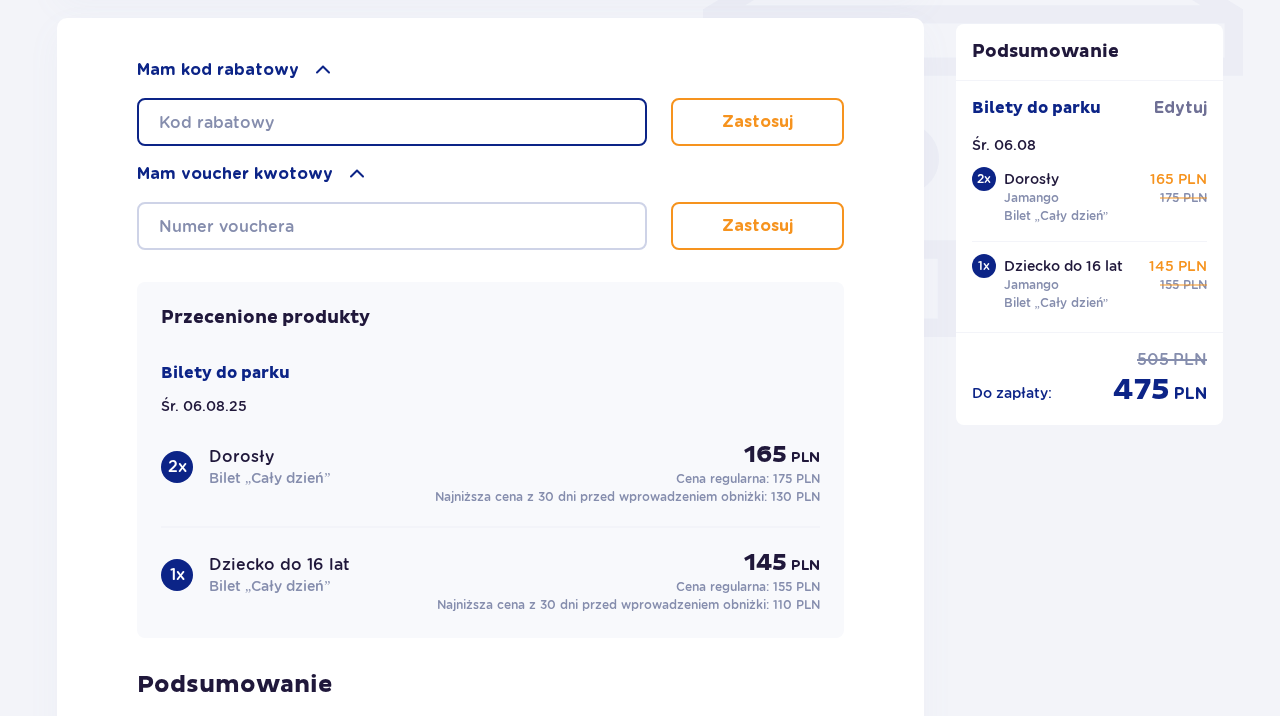 click at bounding box center [392, 122] 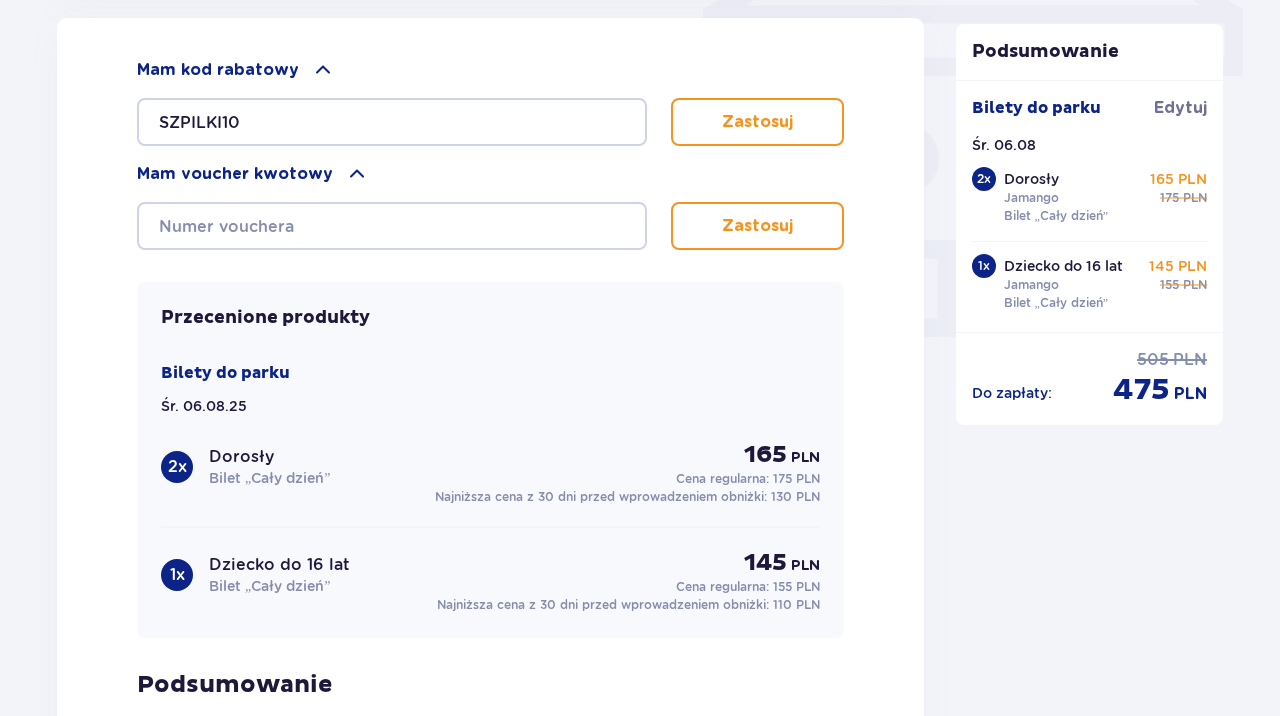 click on "Zastosuj" at bounding box center [757, 122] 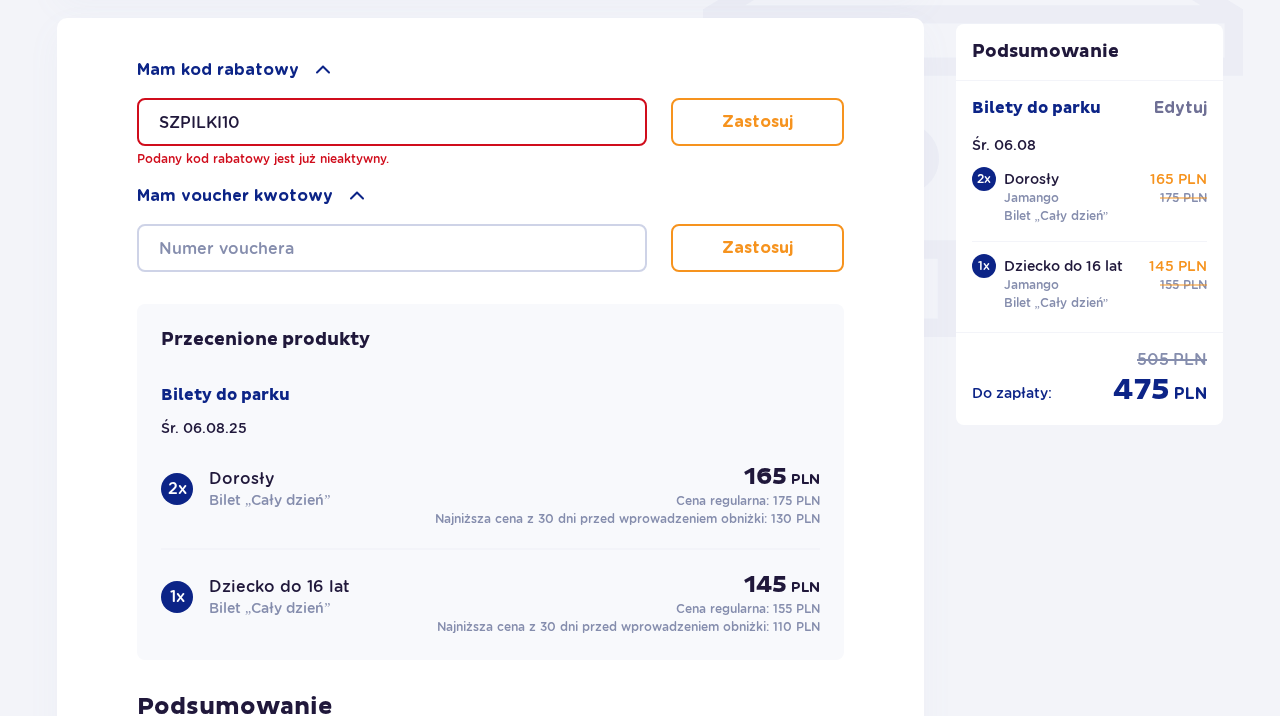 drag, startPoint x: 509, startPoint y: 125, endPoint x: 0, endPoint y: 153, distance: 509.76956 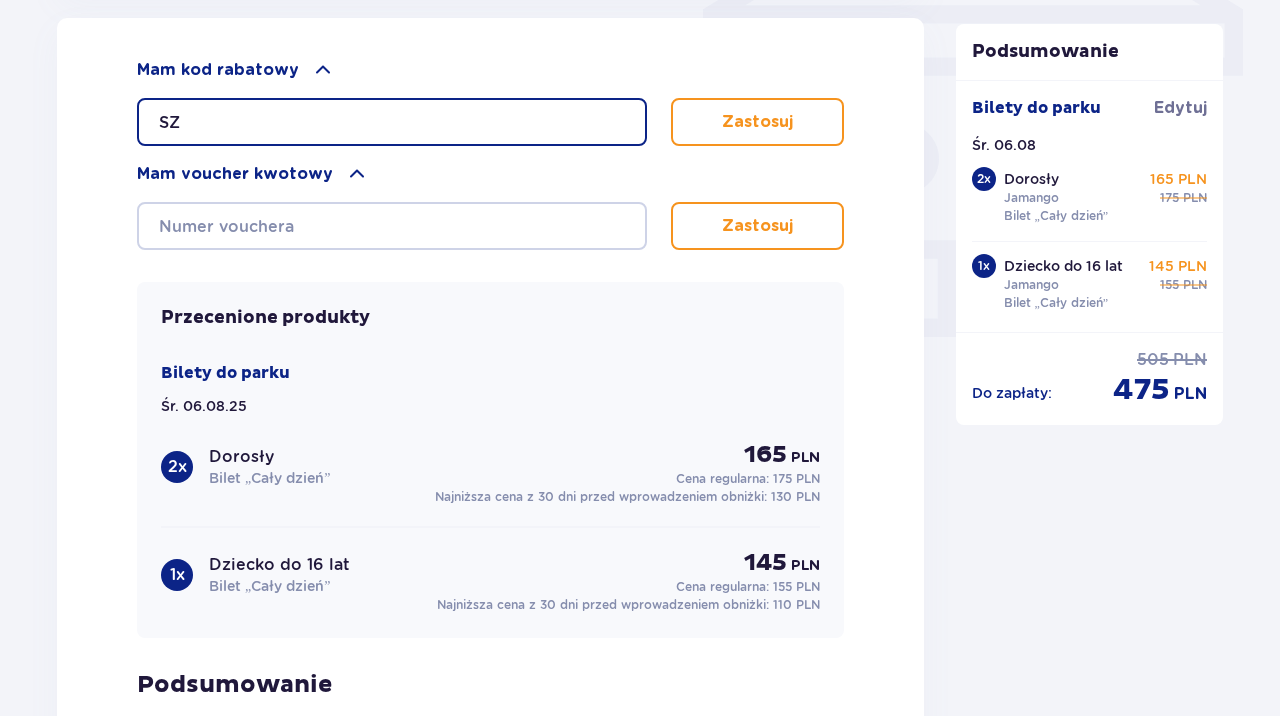 type on "S" 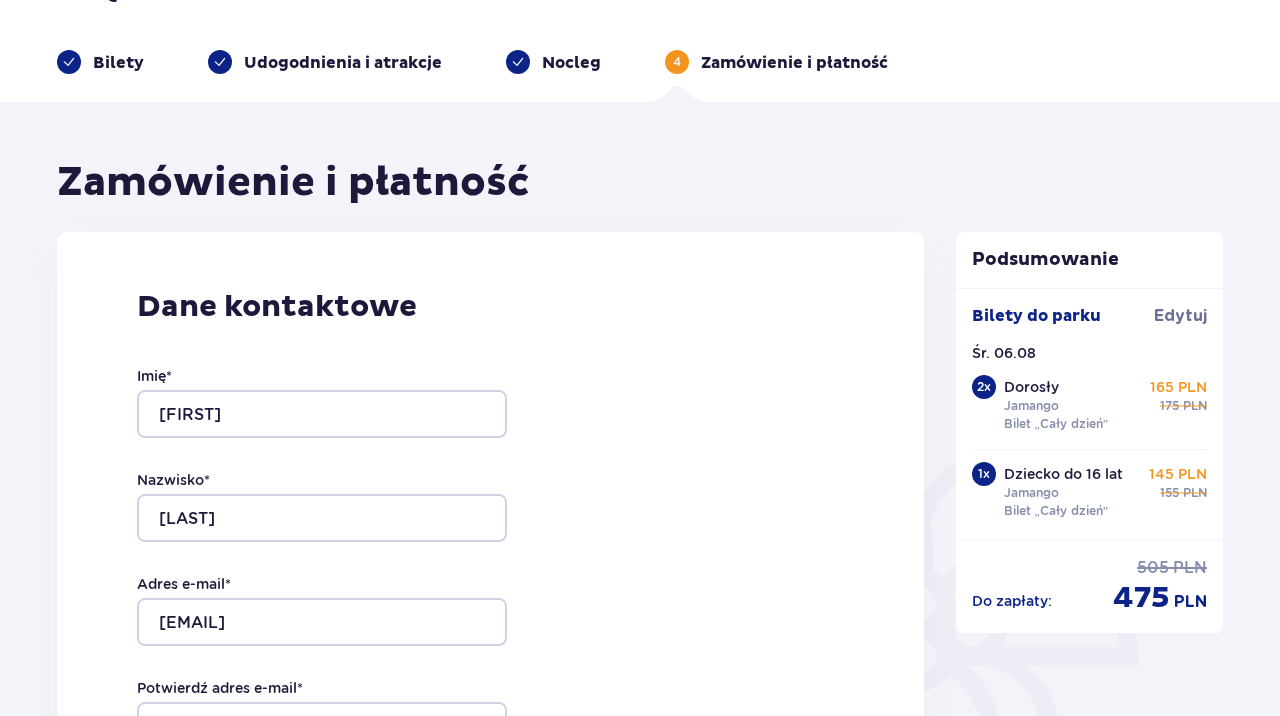 scroll, scrollTop: 0, scrollLeft: 0, axis: both 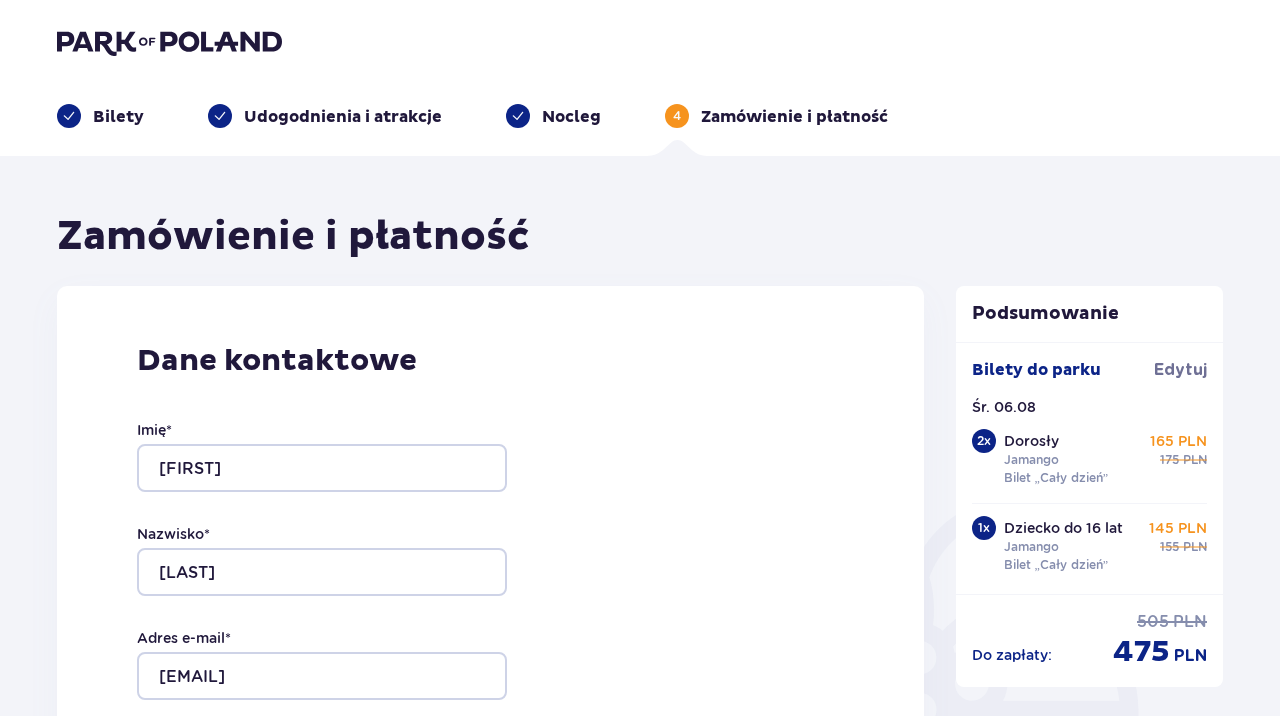 type 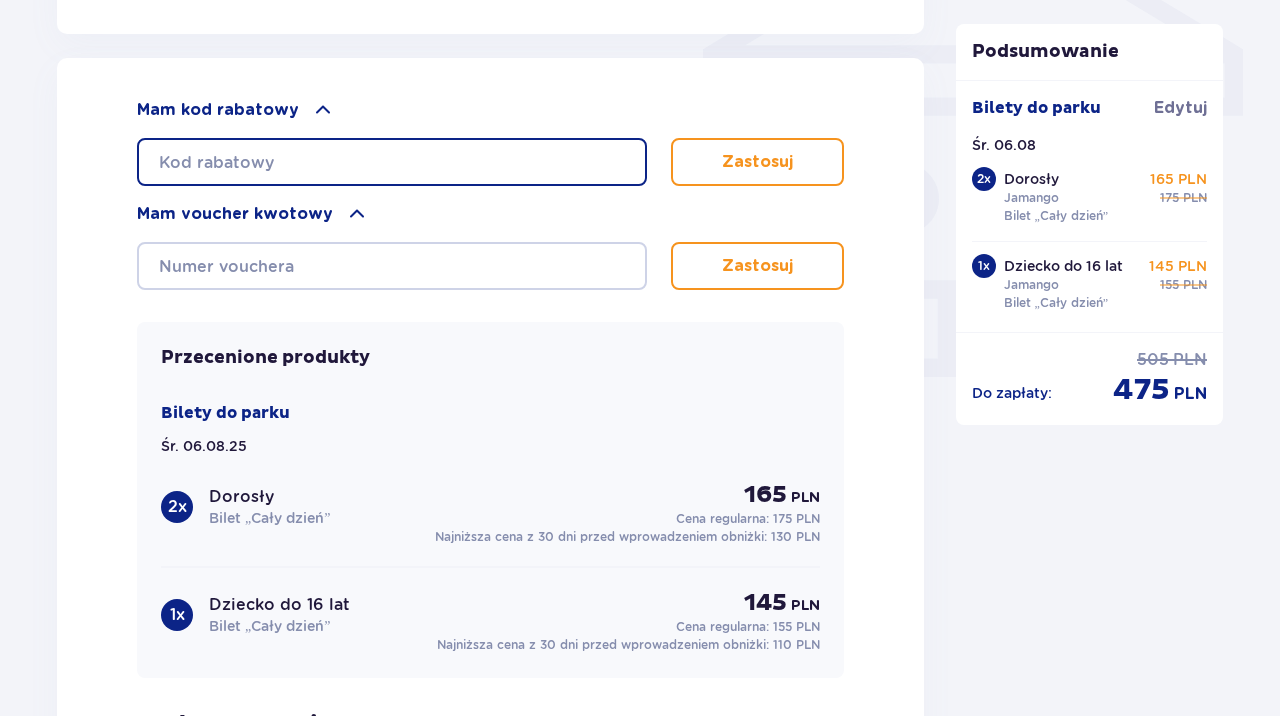 scroll, scrollTop: 1741, scrollLeft: 0, axis: vertical 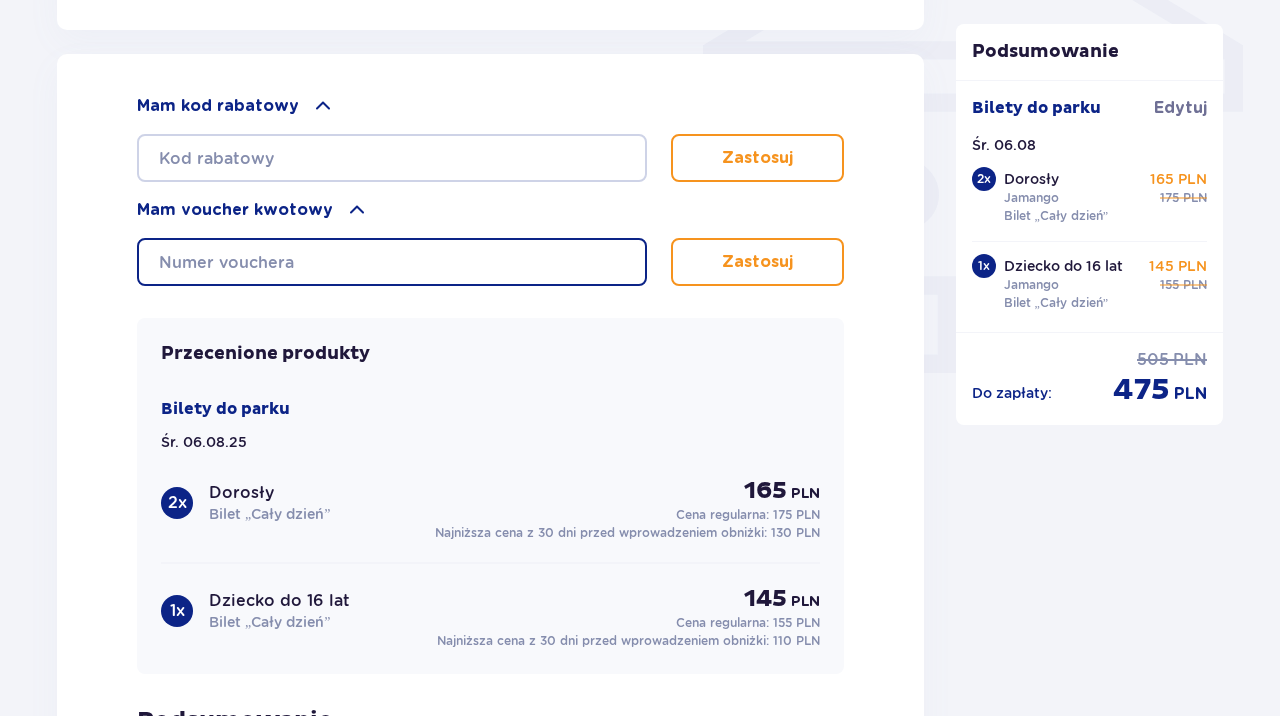 click at bounding box center (392, 262) 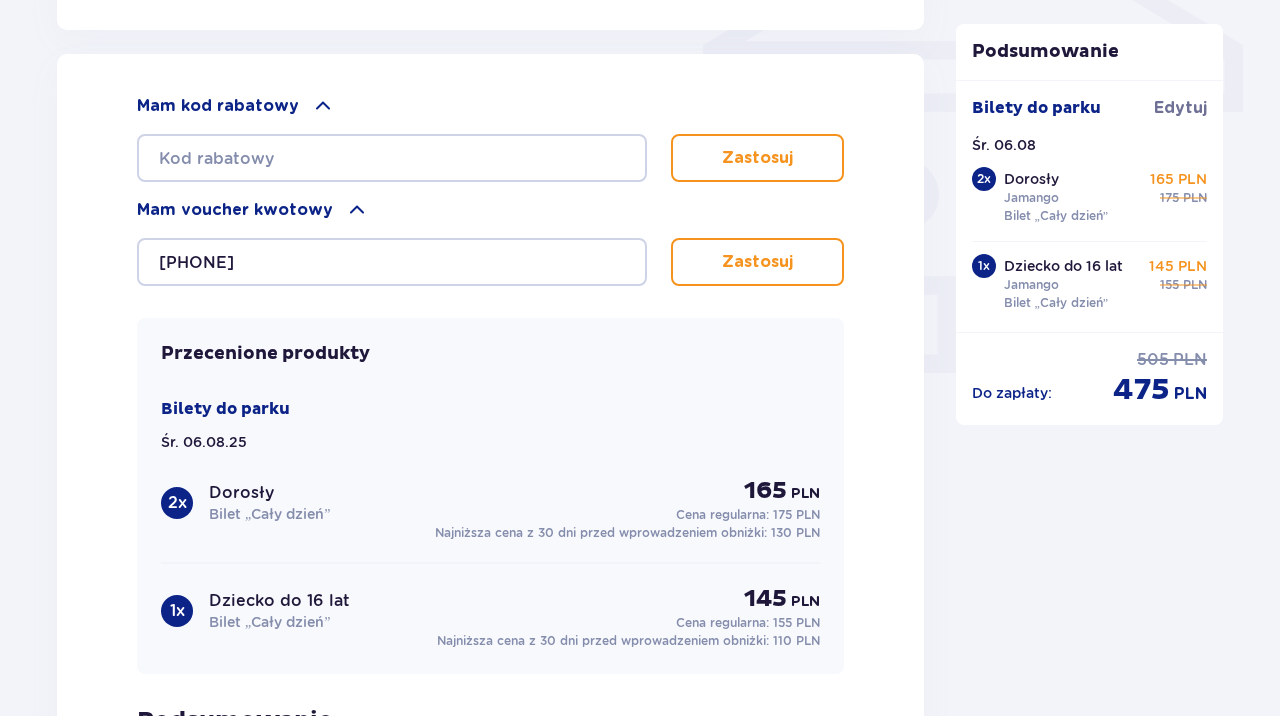 click on "Zastosuj" at bounding box center (757, 262) 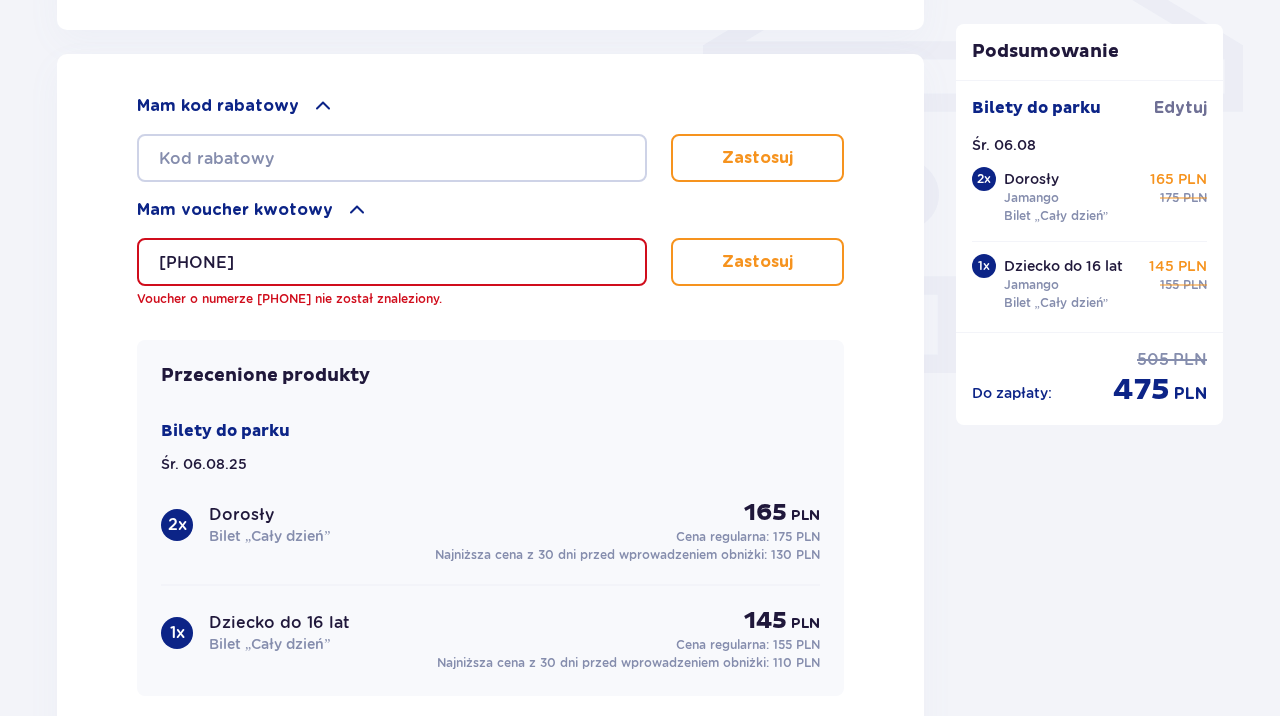 click on "0870008215720552" at bounding box center (392, 262) 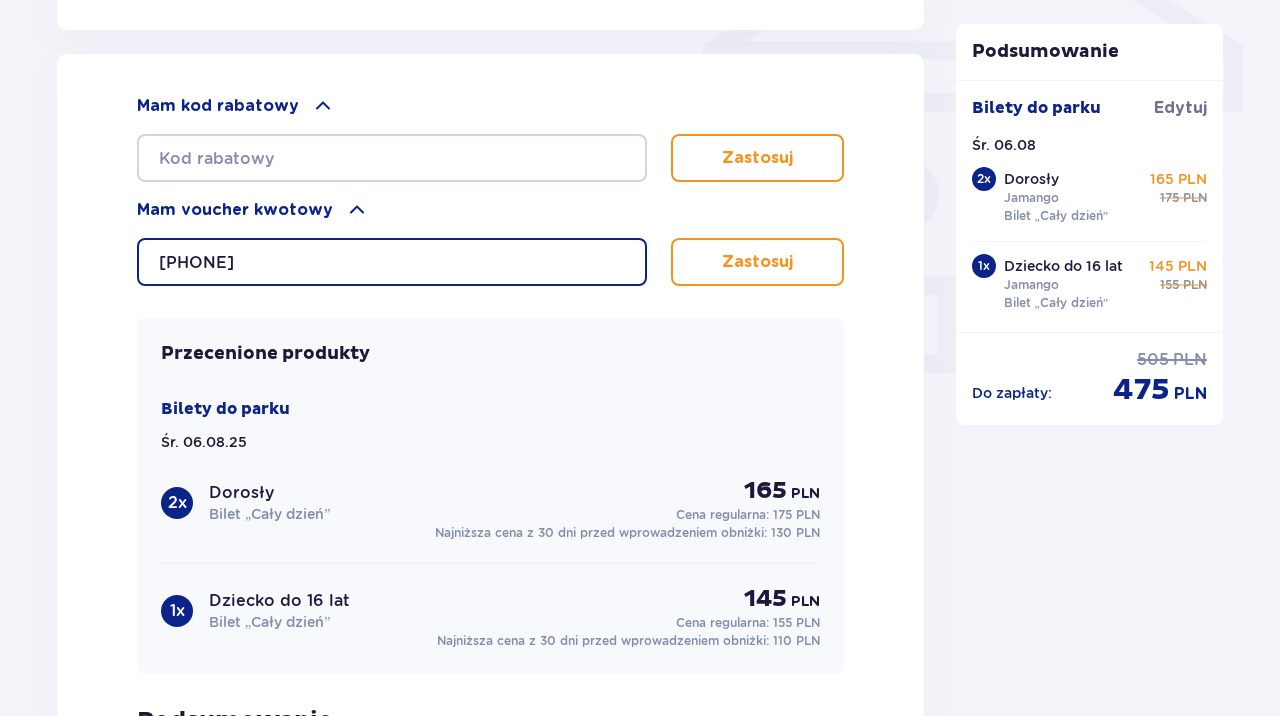 type on "0" 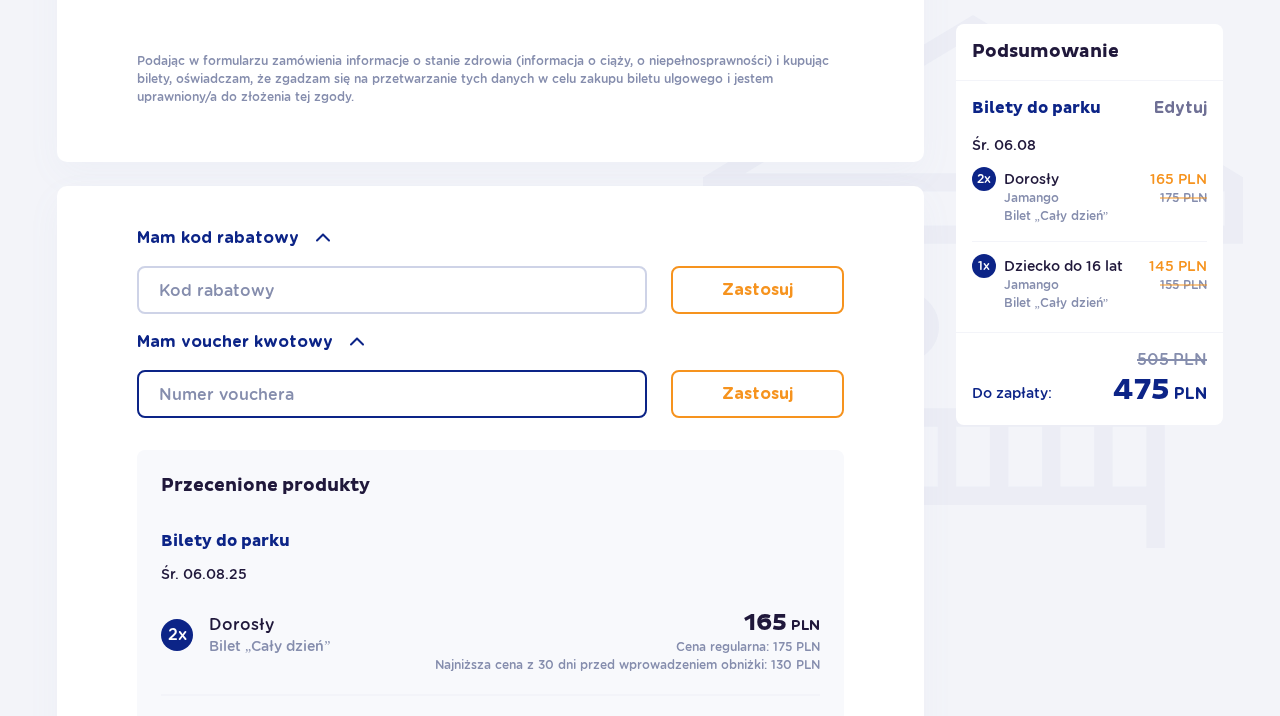 scroll, scrollTop: 1604, scrollLeft: 0, axis: vertical 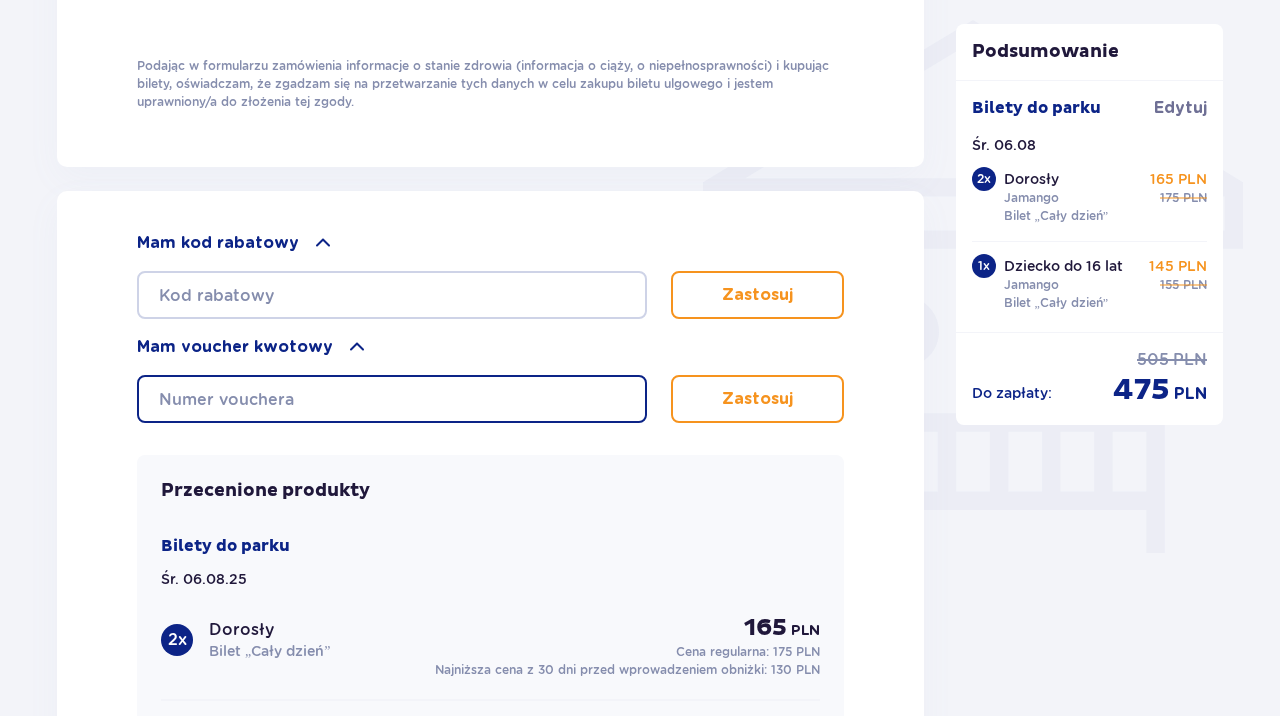 type 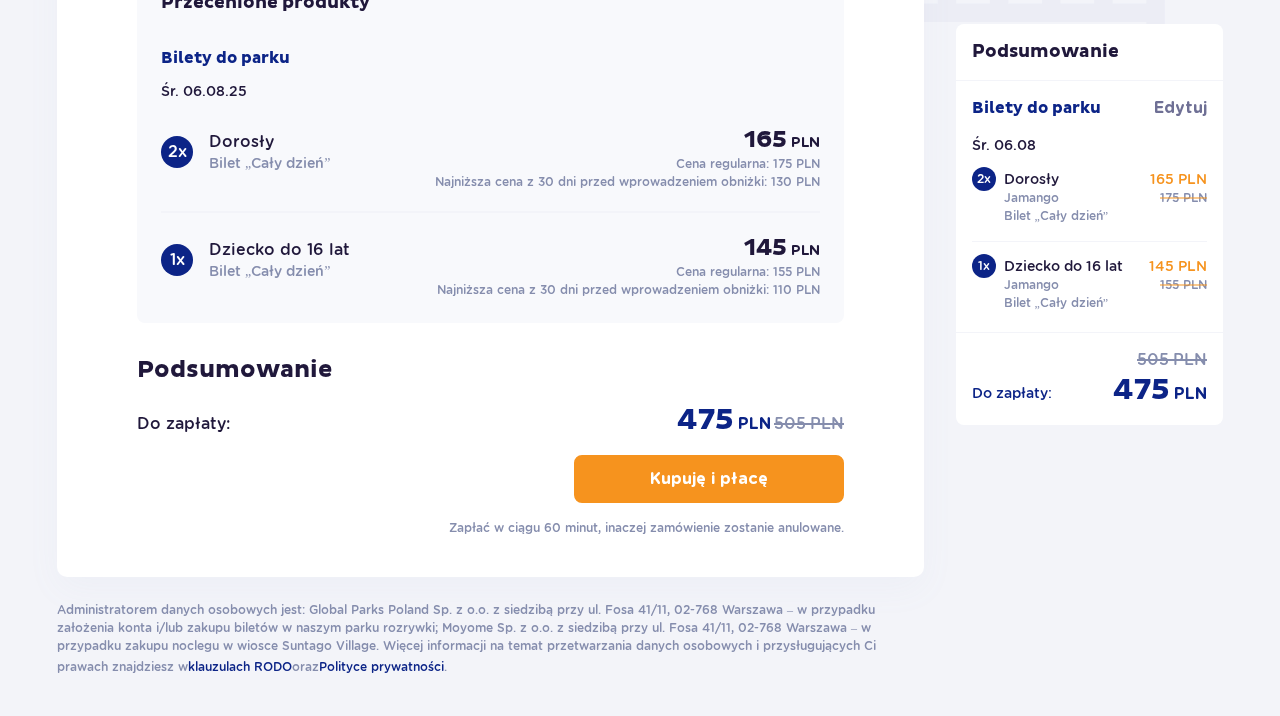 scroll, scrollTop: 2107, scrollLeft: 0, axis: vertical 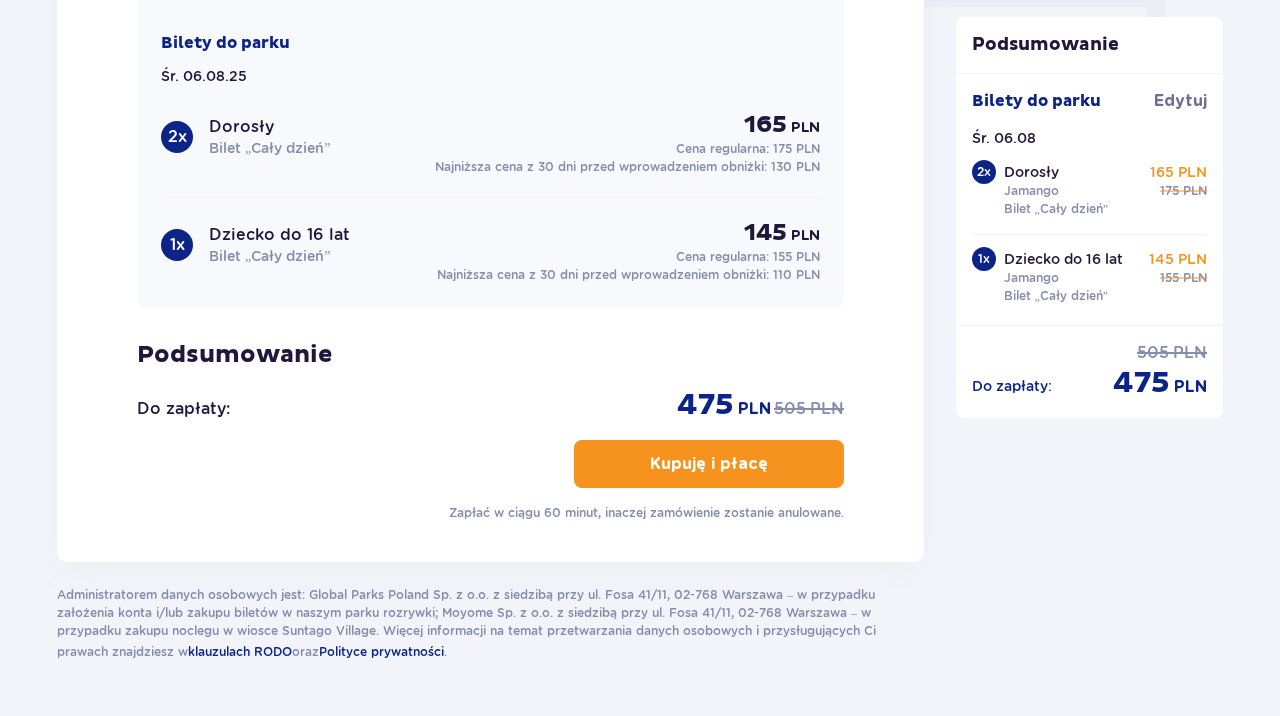 click on "Kupuję i płacę" at bounding box center (709, 464) 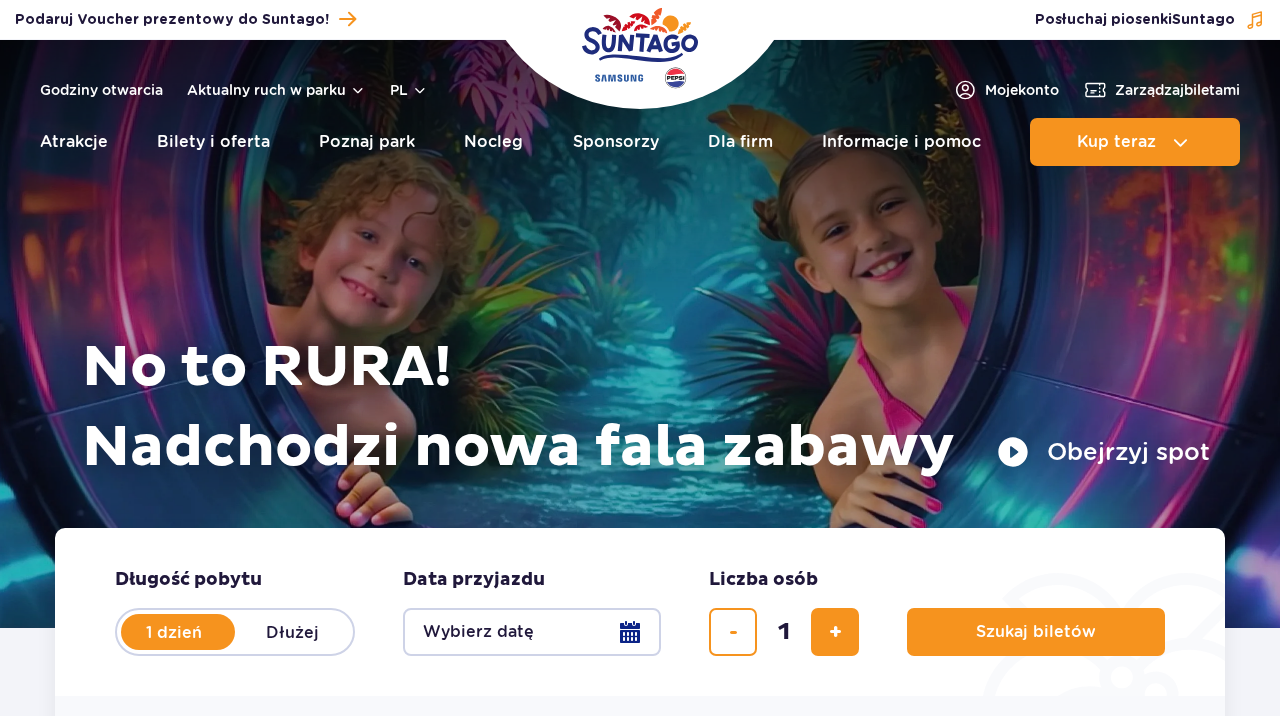 click on "Moje  konto" at bounding box center [1022, 90] 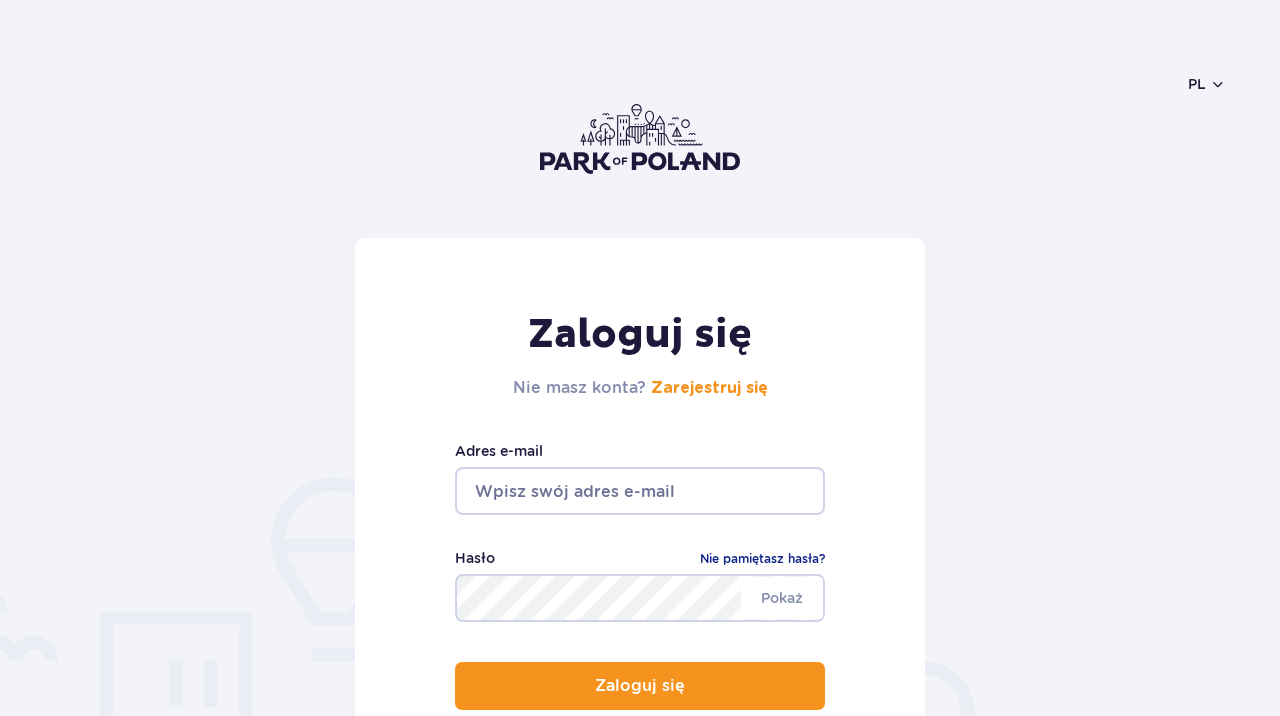scroll, scrollTop: 0, scrollLeft: 0, axis: both 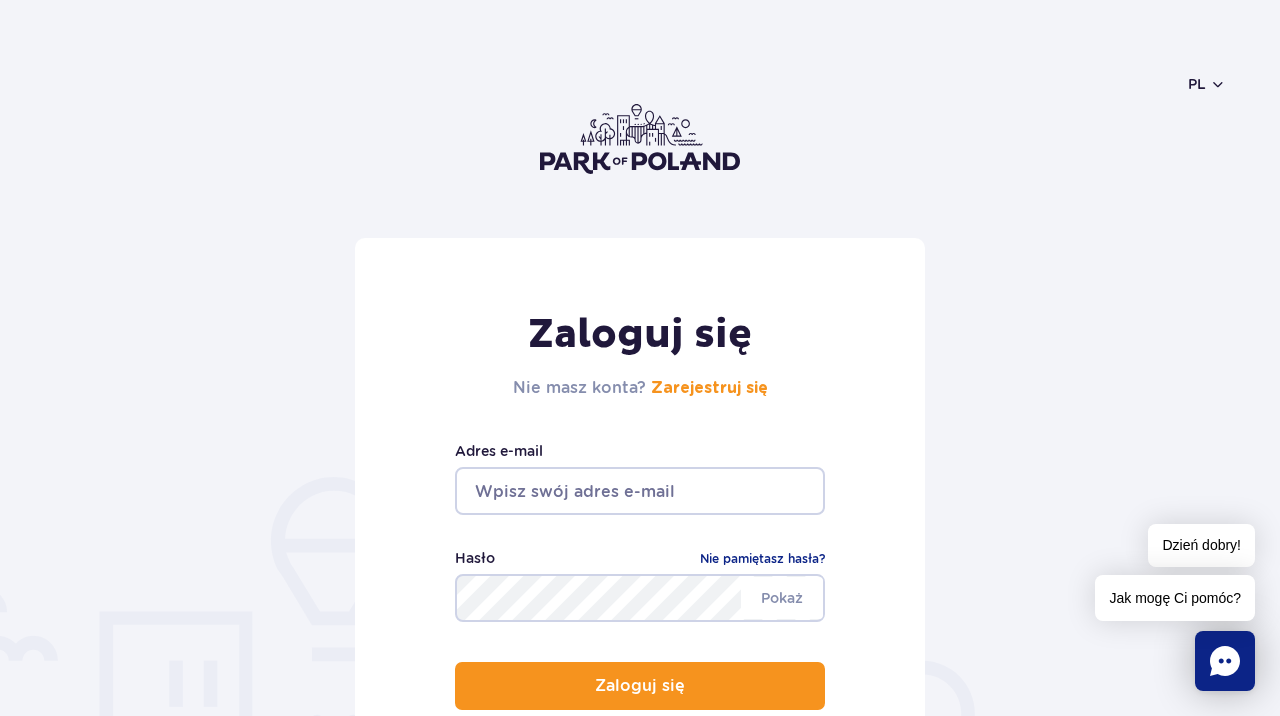 click at bounding box center [640, 491] 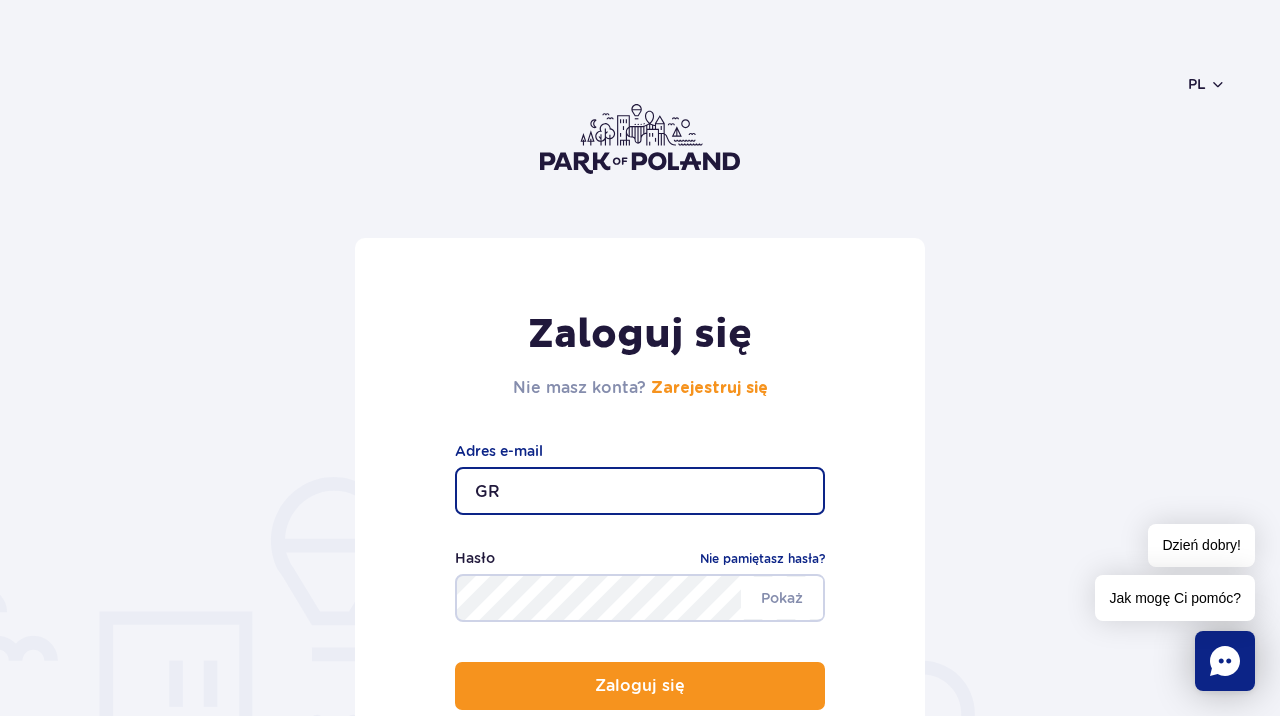 type on "G" 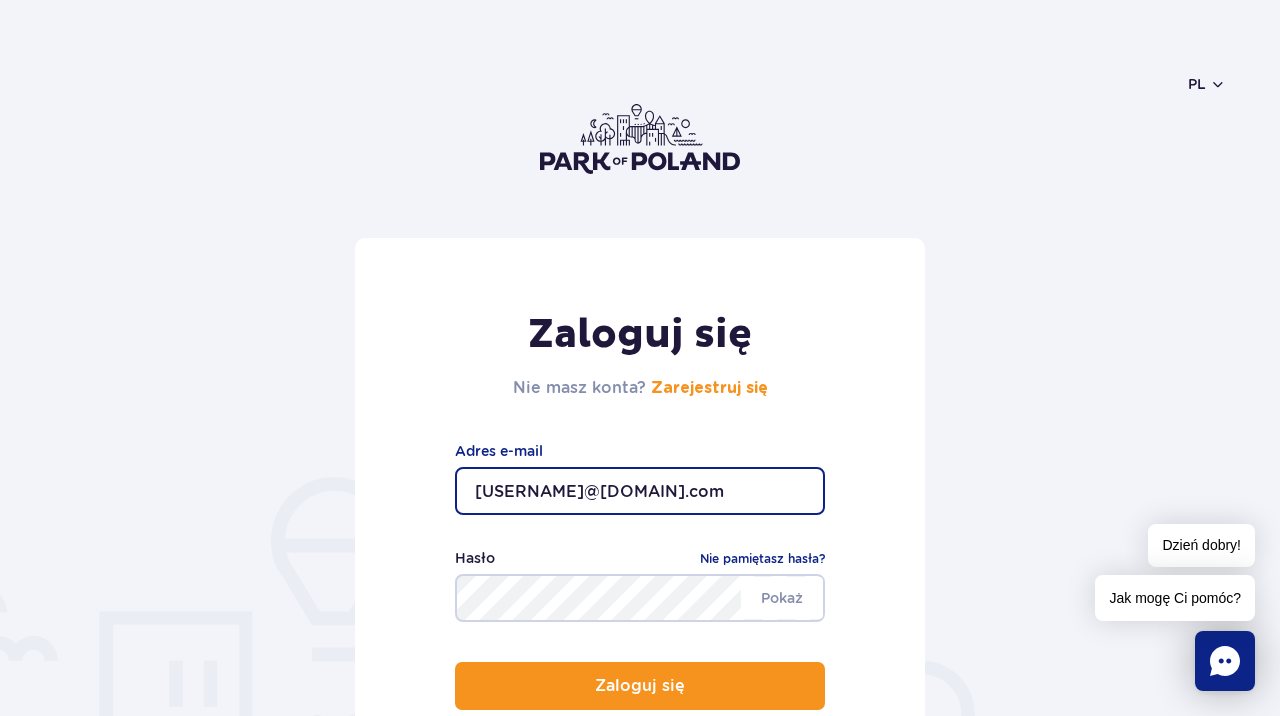 type on "grzelakadrian1@gmail.com" 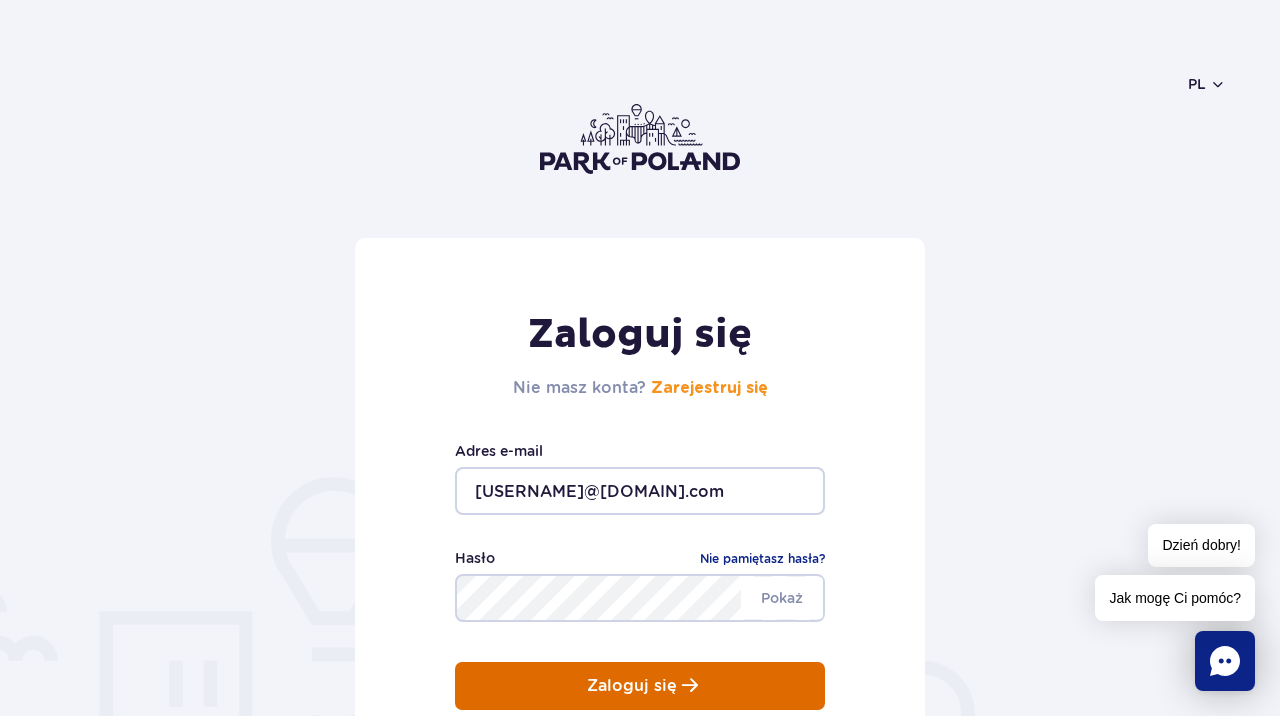 click on "Zaloguj się" at bounding box center [640, 686] 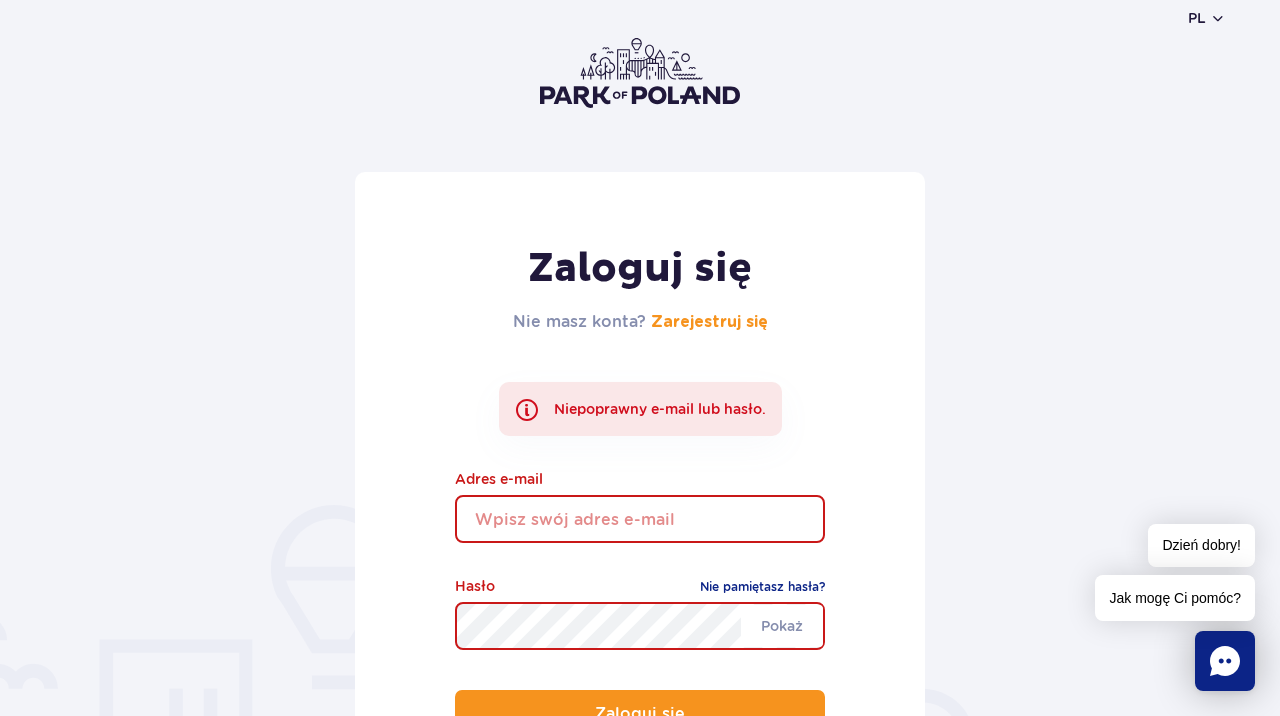 scroll, scrollTop: 83, scrollLeft: 0, axis: vertical 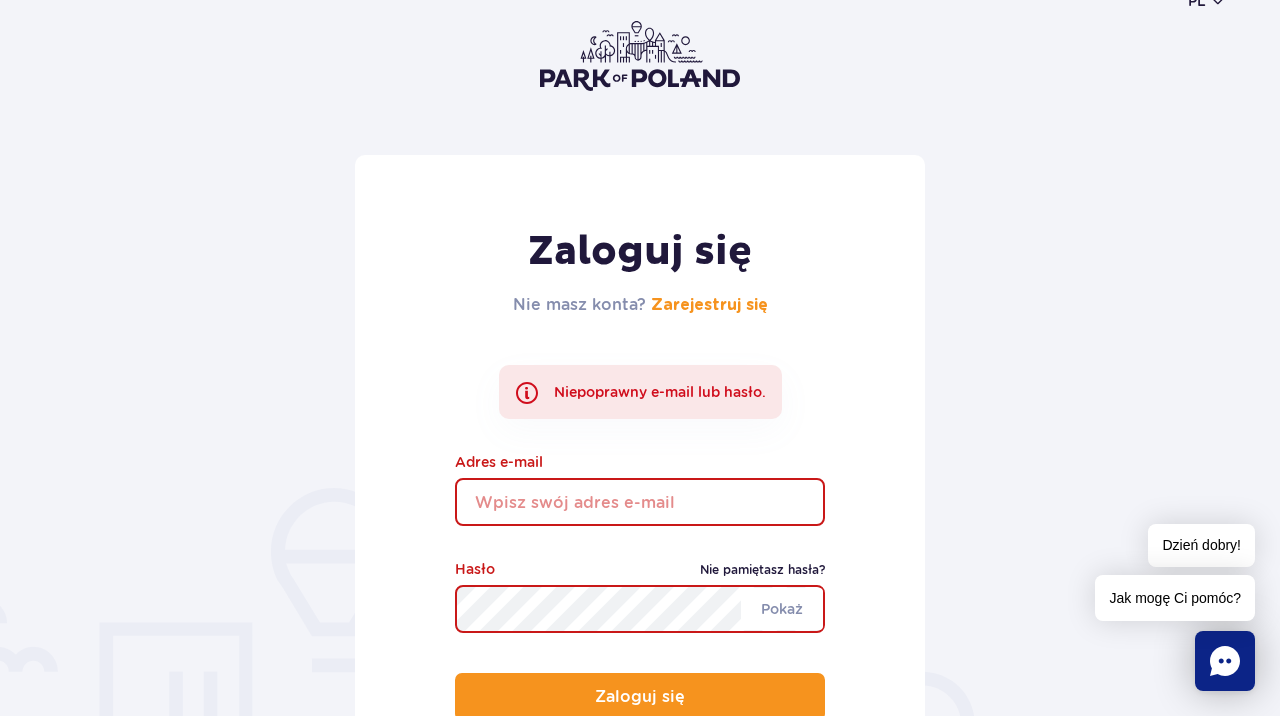 click on "Nie pamiętasz hasła?" at bounding box center (762, 570) 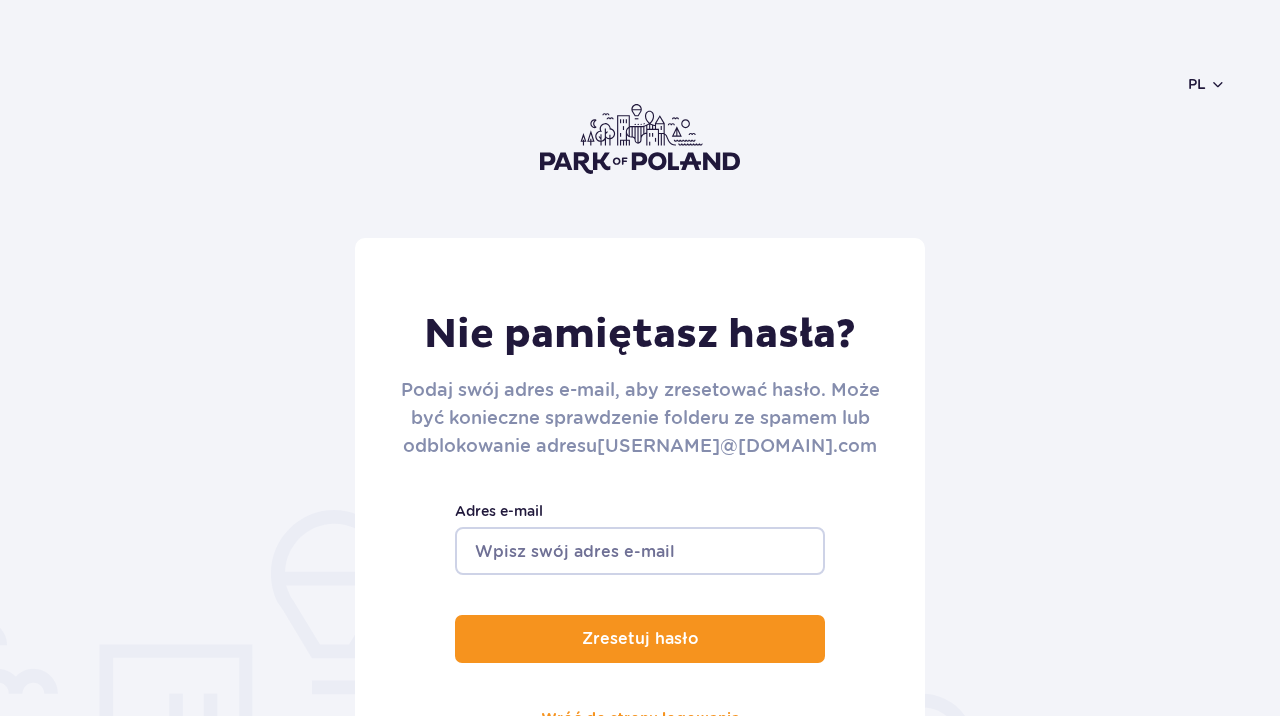 scroll, scrollTop: 0, scrollLeft: 0, axis: both 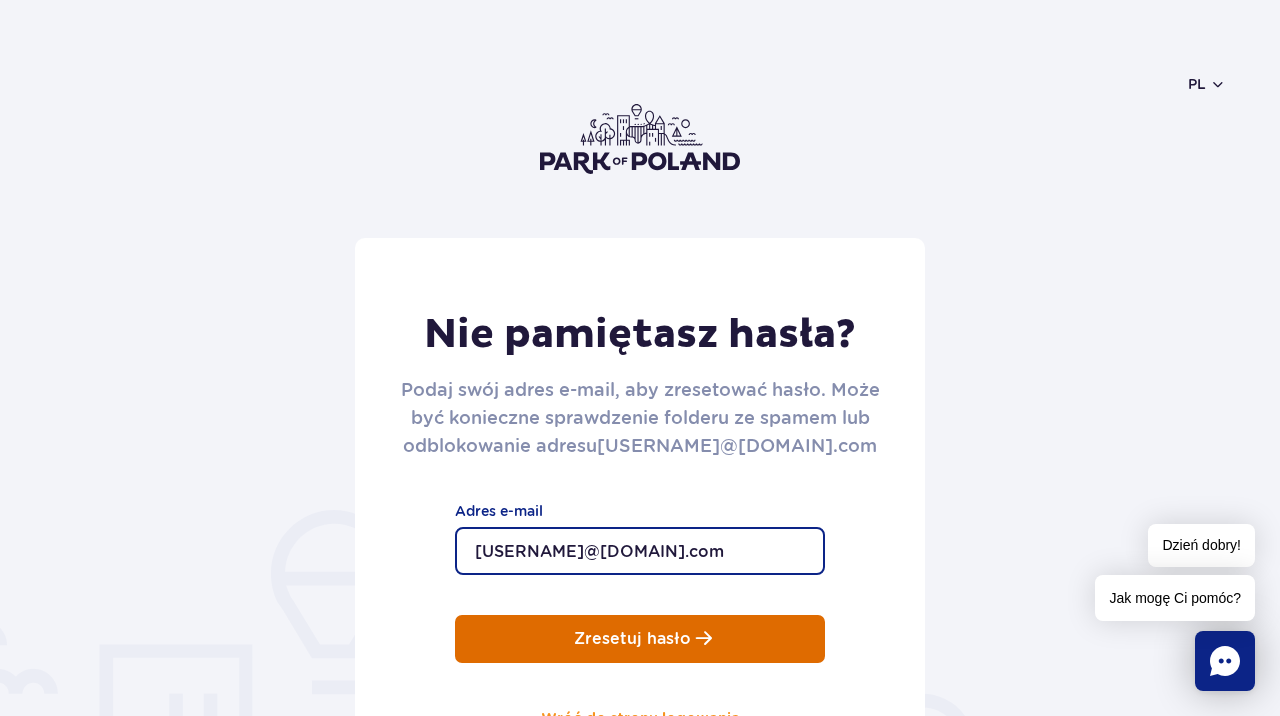 type on "[USERNAME]@[DOMAIN].com" 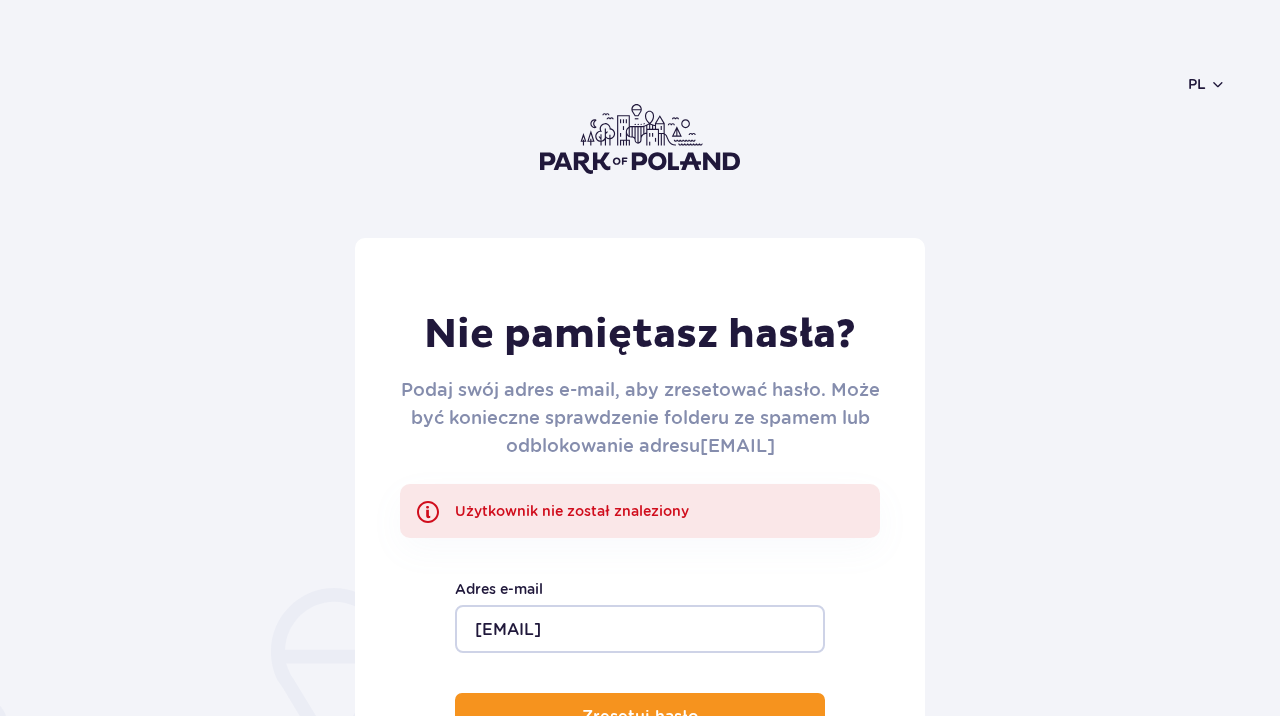 scroll, scrollTop: 0, scrollLeft: 0, axis: both 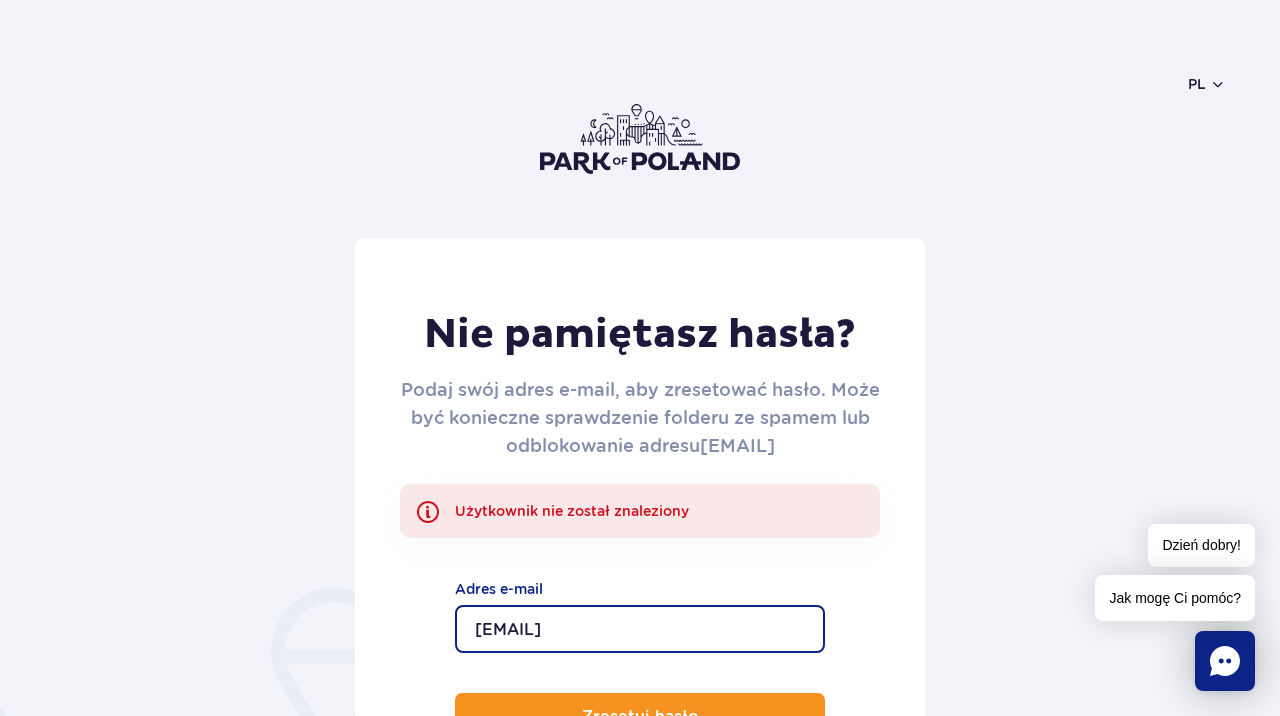 click on "grzelakadrian1@gmail.com" at bounding box center [640, 629] 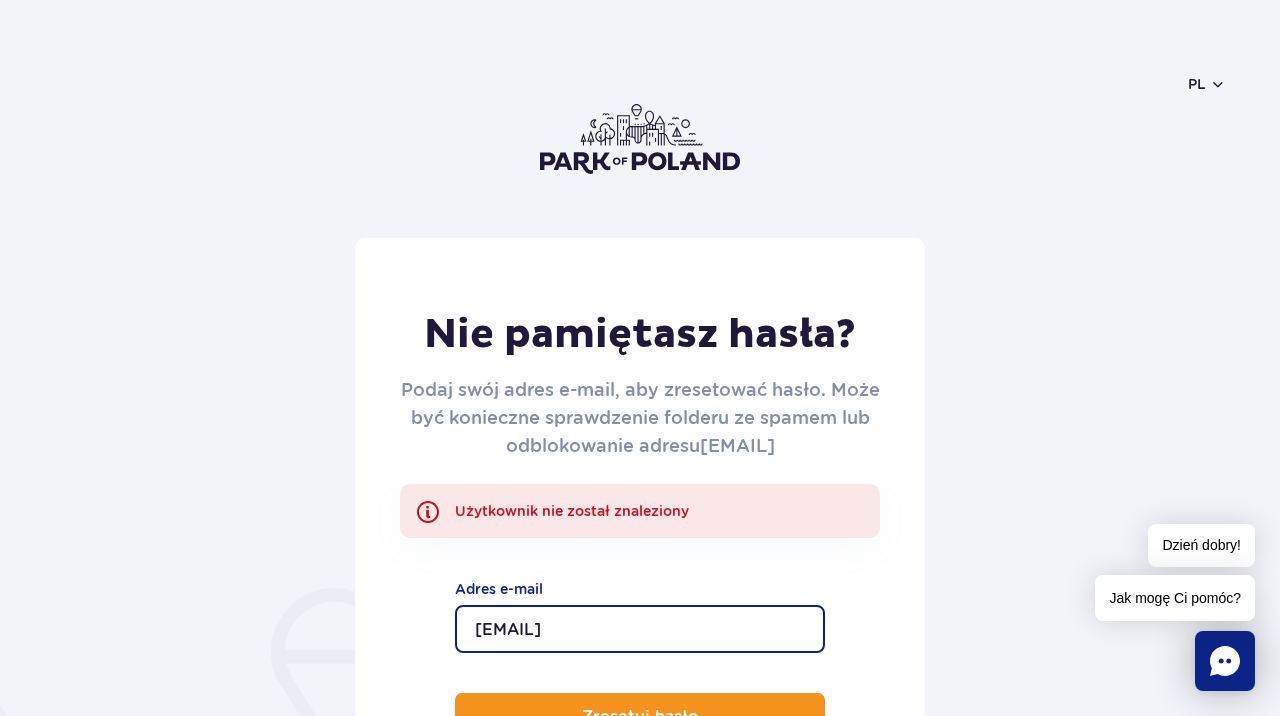 drag, startPoint x: 686, startPoint y: 633, endPoint x: 586, endPoint y: 637, distance: 100.07997 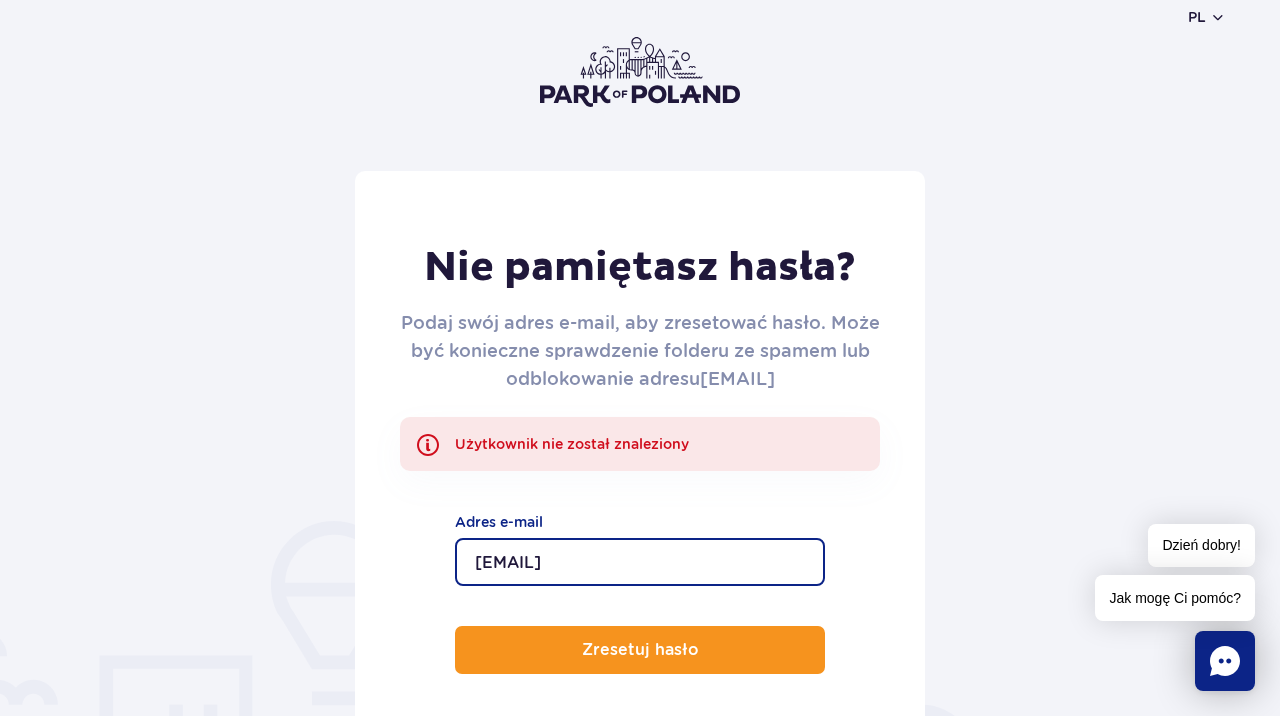 scroll, scrollTop: 75, scrollLeft: 0, axis: vertical 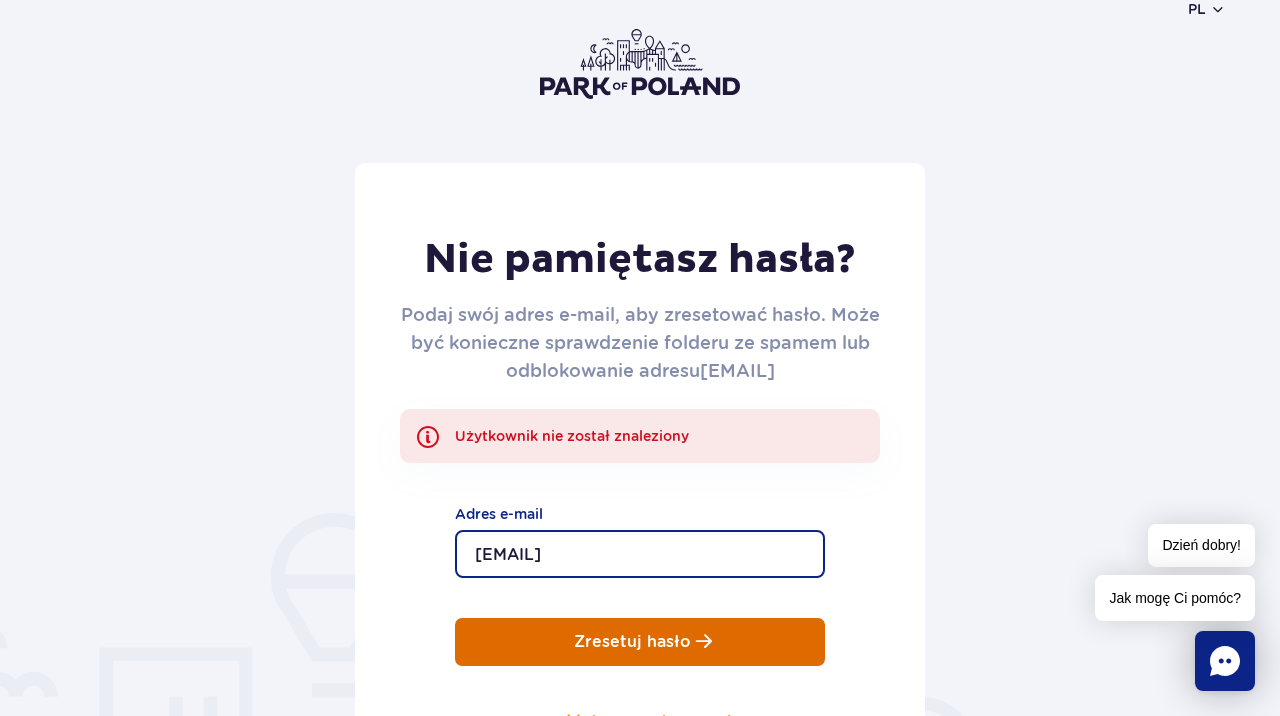 type on "grzelakadrian@wp.pl" 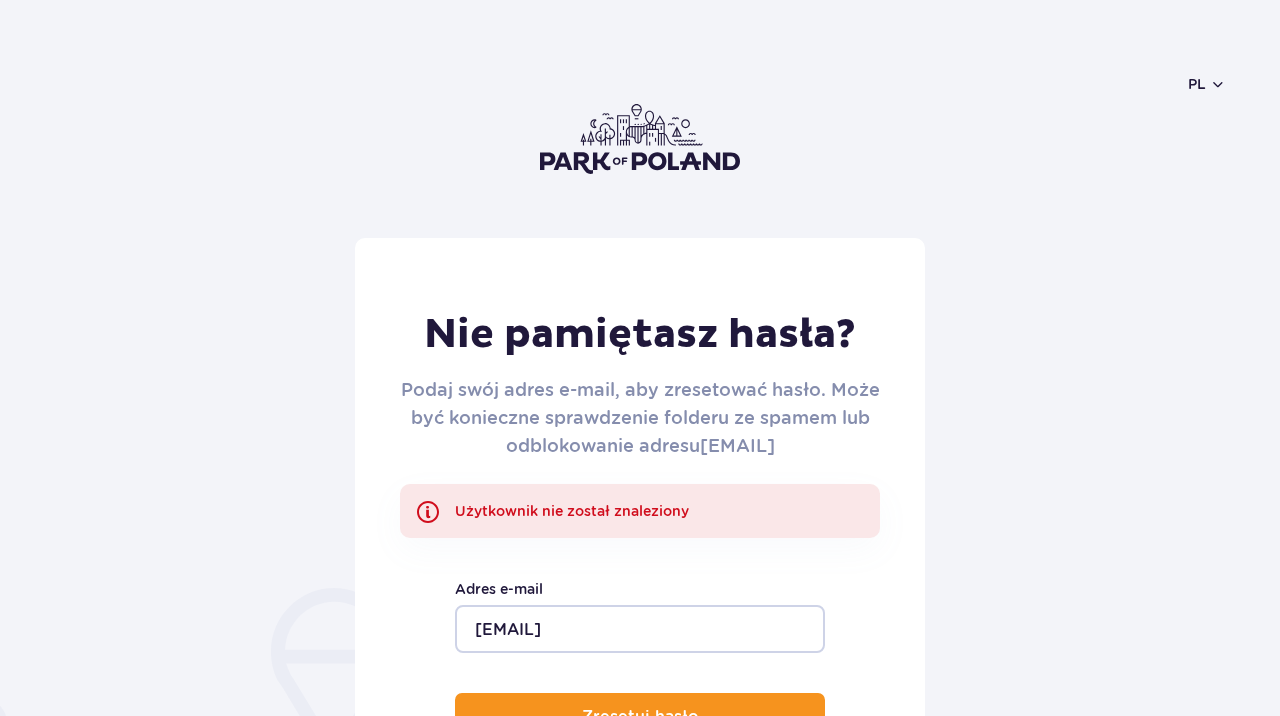 scroll, scrollTop: 0, scrollLeft: 0, axis: both 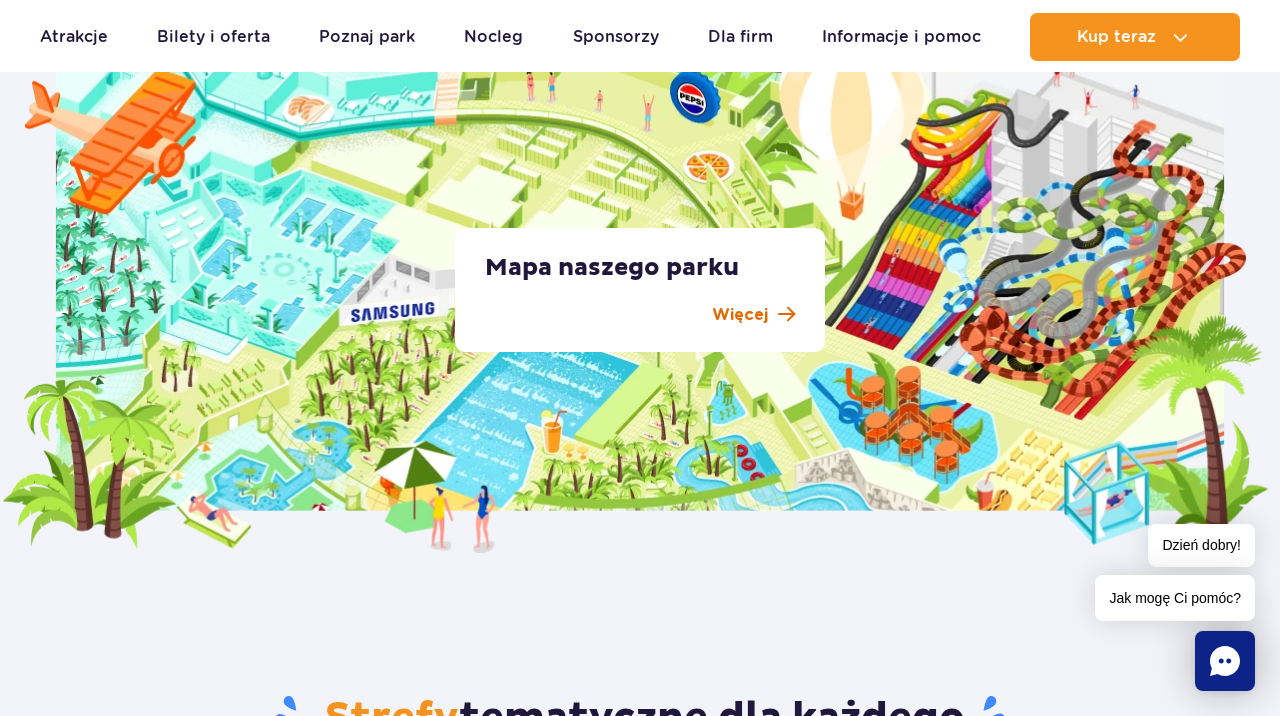 click on "Więcej" at bounding box center (740, 315) 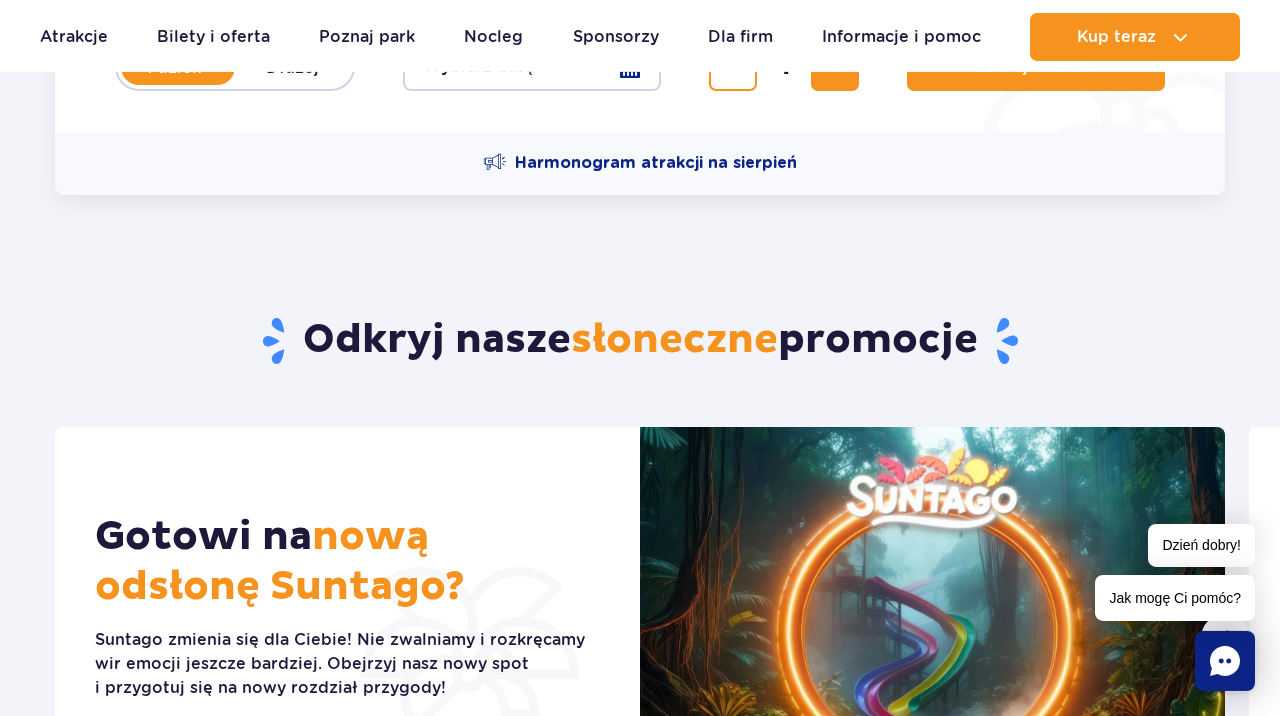 scroll, scrollTop: 0, scrollLeft: 0, axis: both 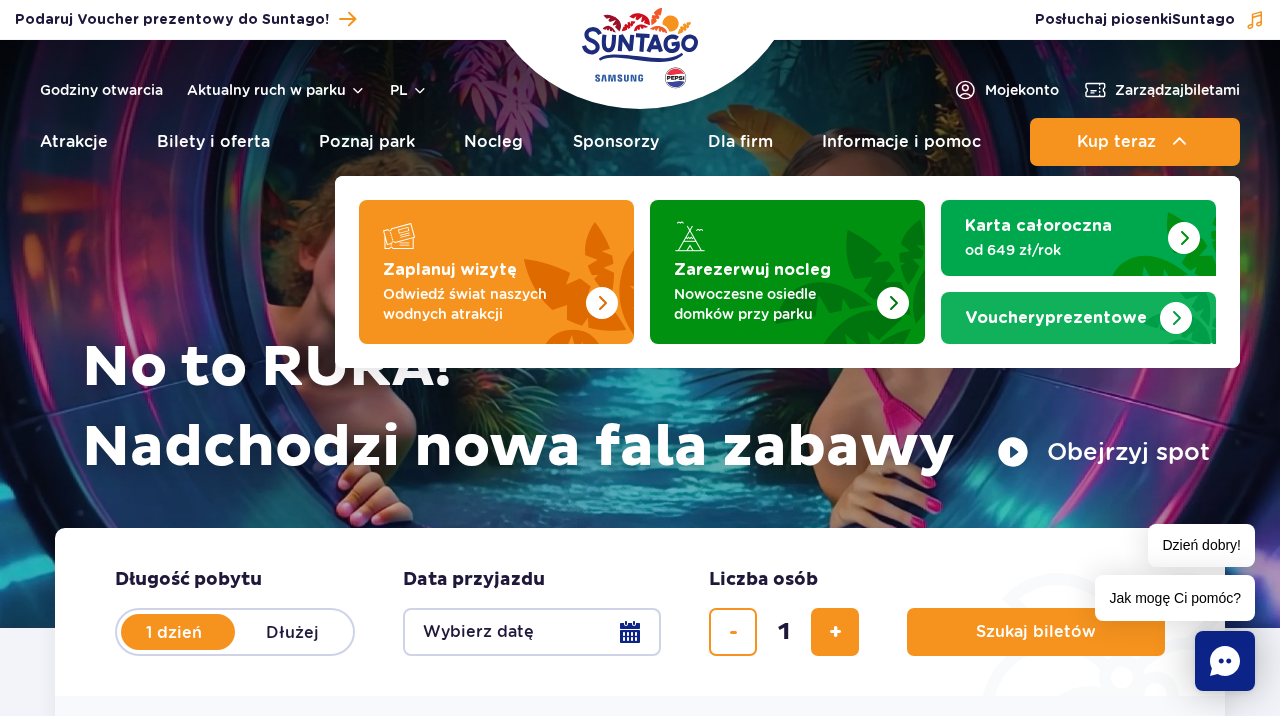click at bounding box center [1176, 318] 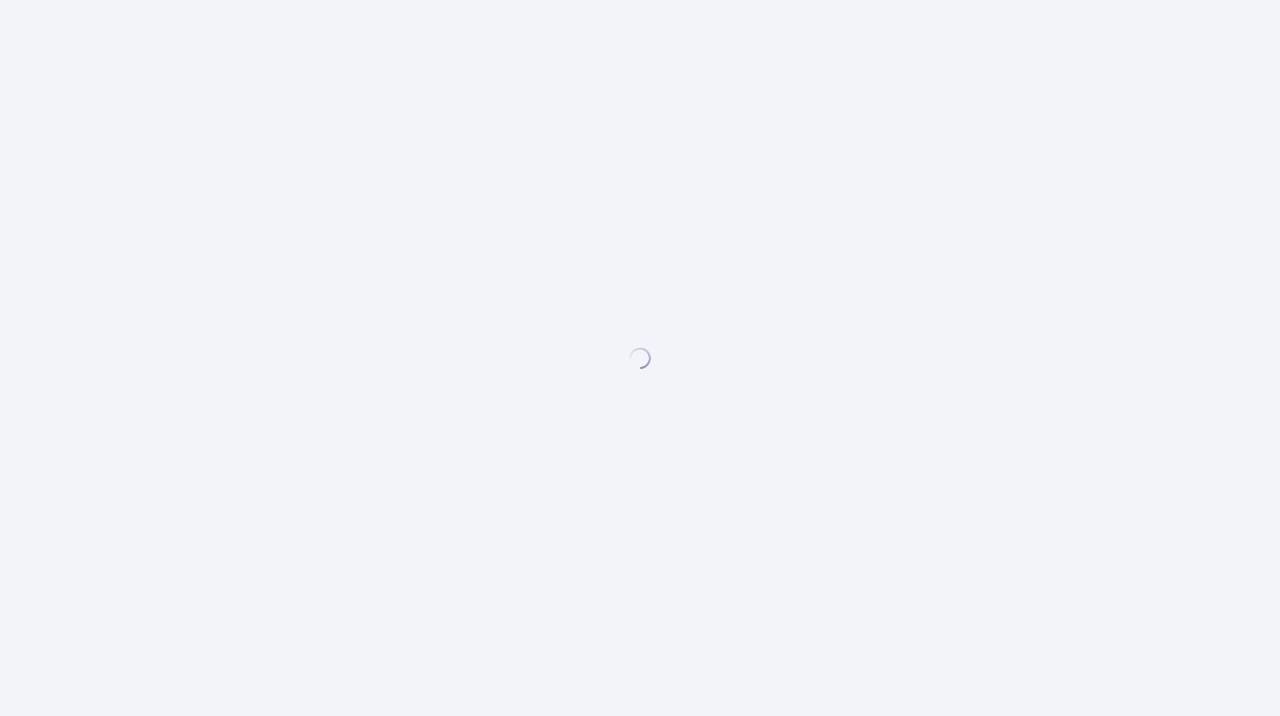 scroll, scrollTop: 0, scrollLeft: 0, axis: both 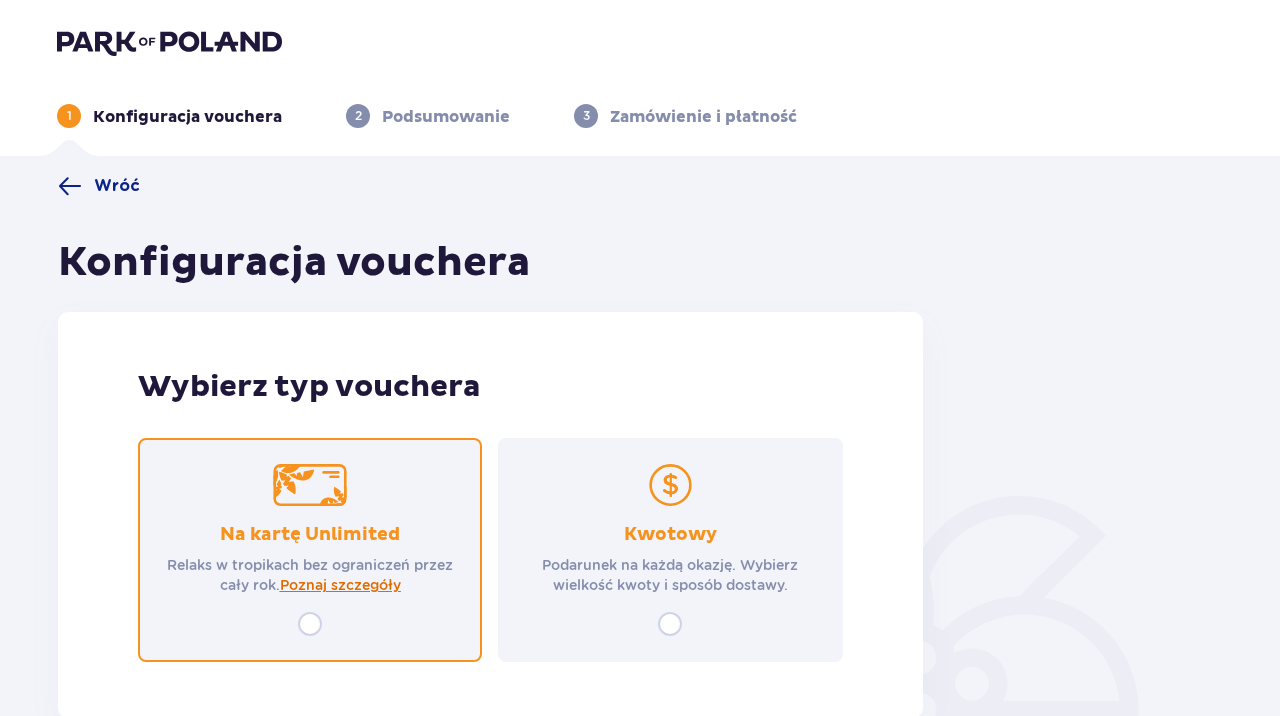 click on "Poznaj szczegóły" at bounding box center [340, 585] 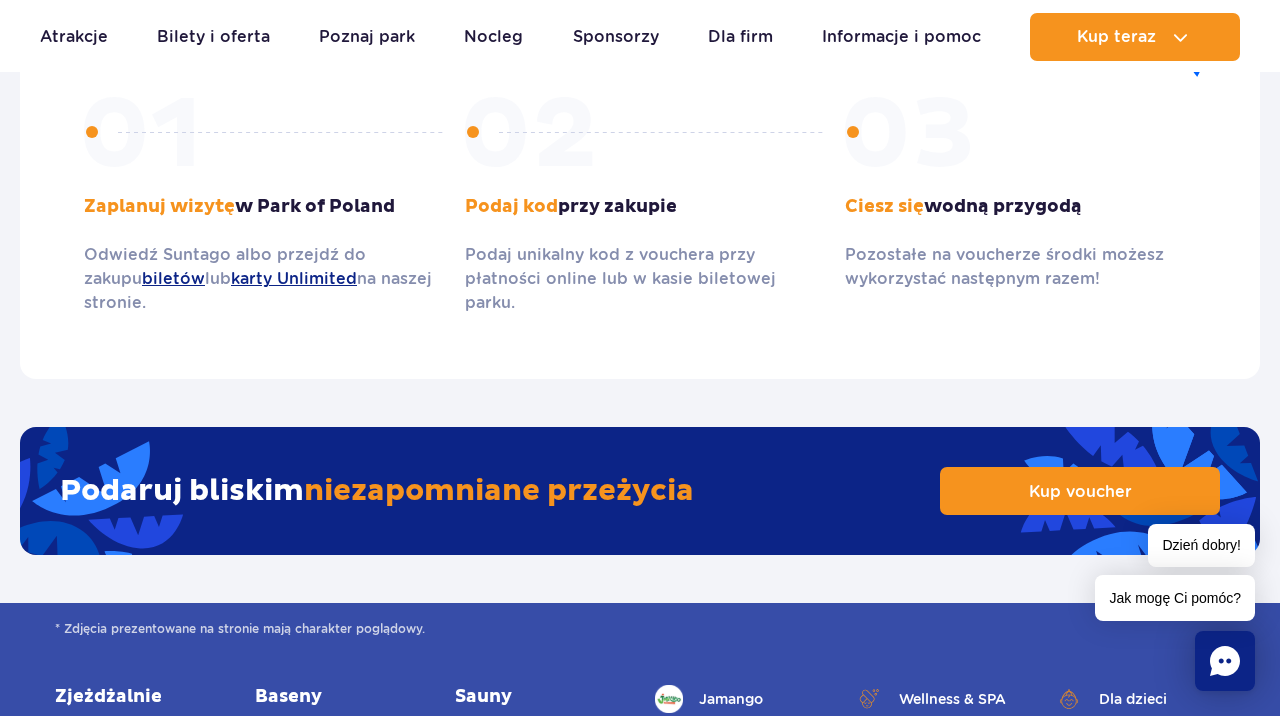 scroll, scrollTop: 2975, scrollLeft: 0, axis: vertical 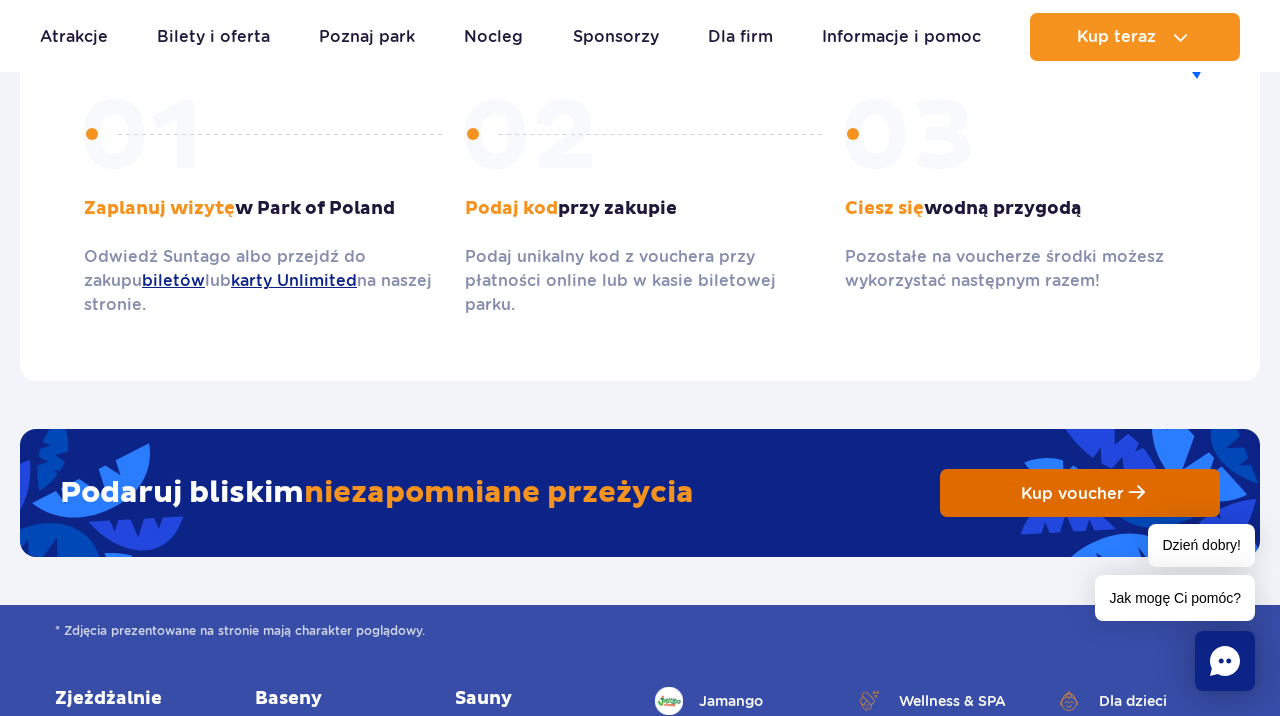 click on "Kup voucher" at bounding box center [1080, 493] 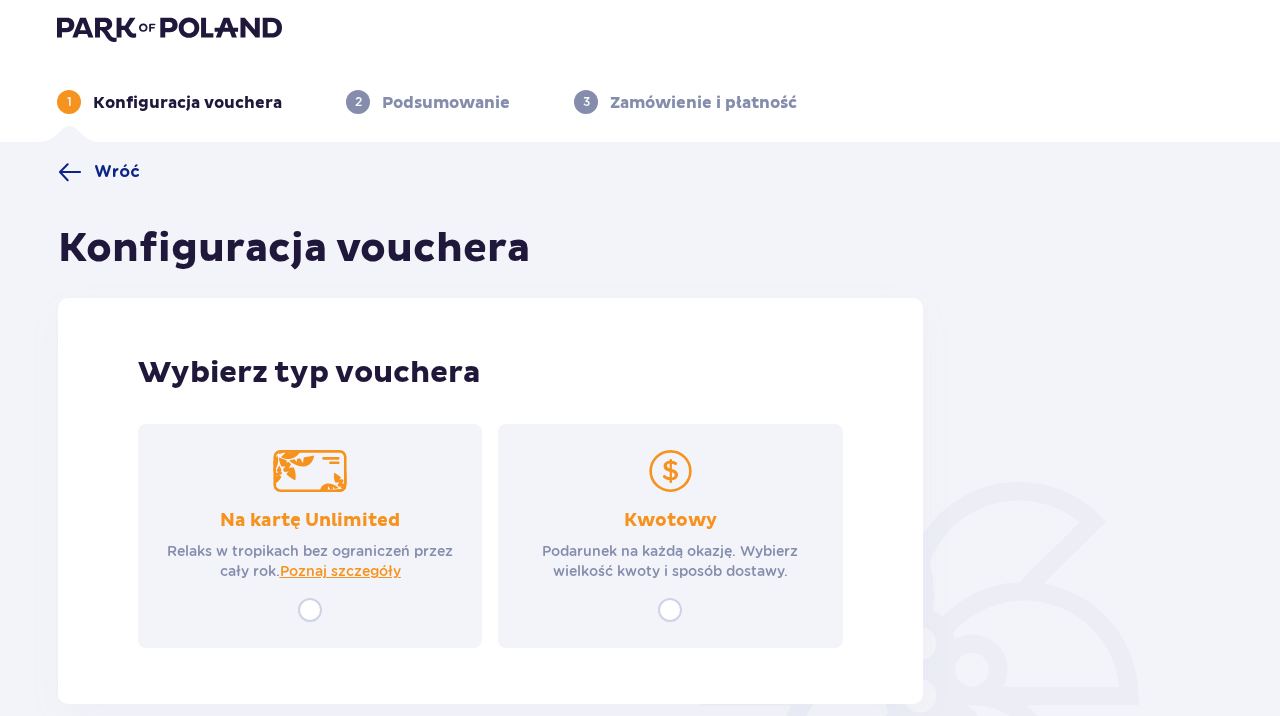scroll, scrollTop: 122, scrollLeft: 0, axis: vertical 